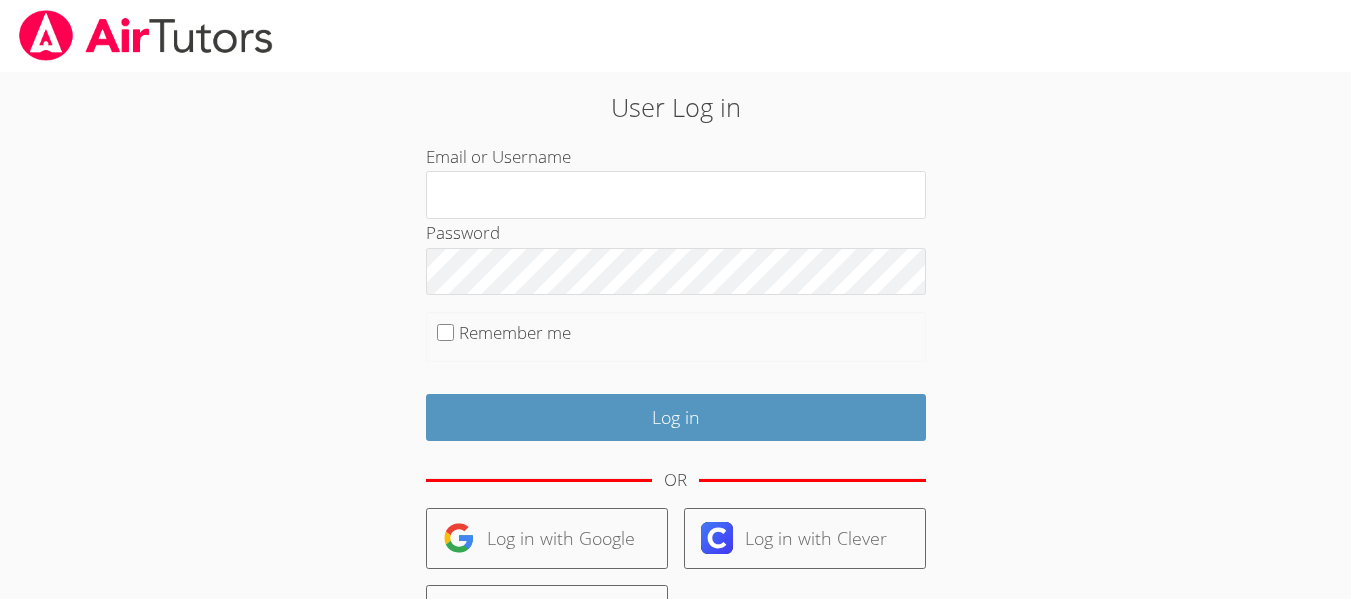 scroll, scrollTop: 0, scrollLeft: 0, axis: both 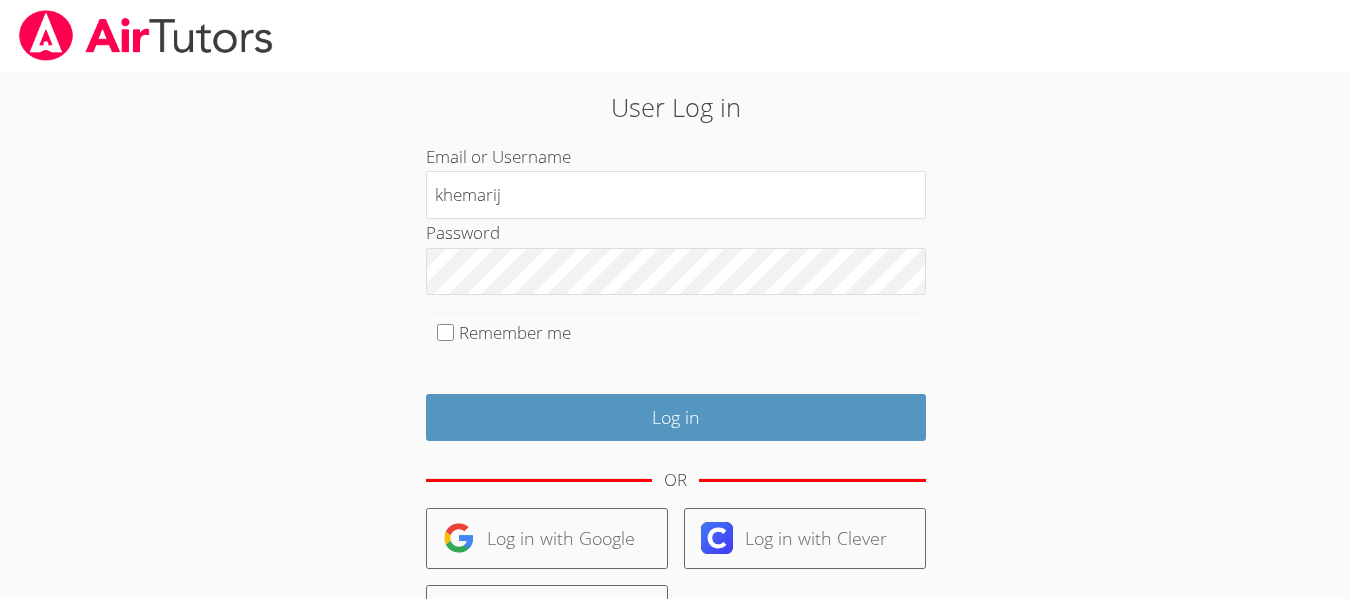 type on "khemarij" 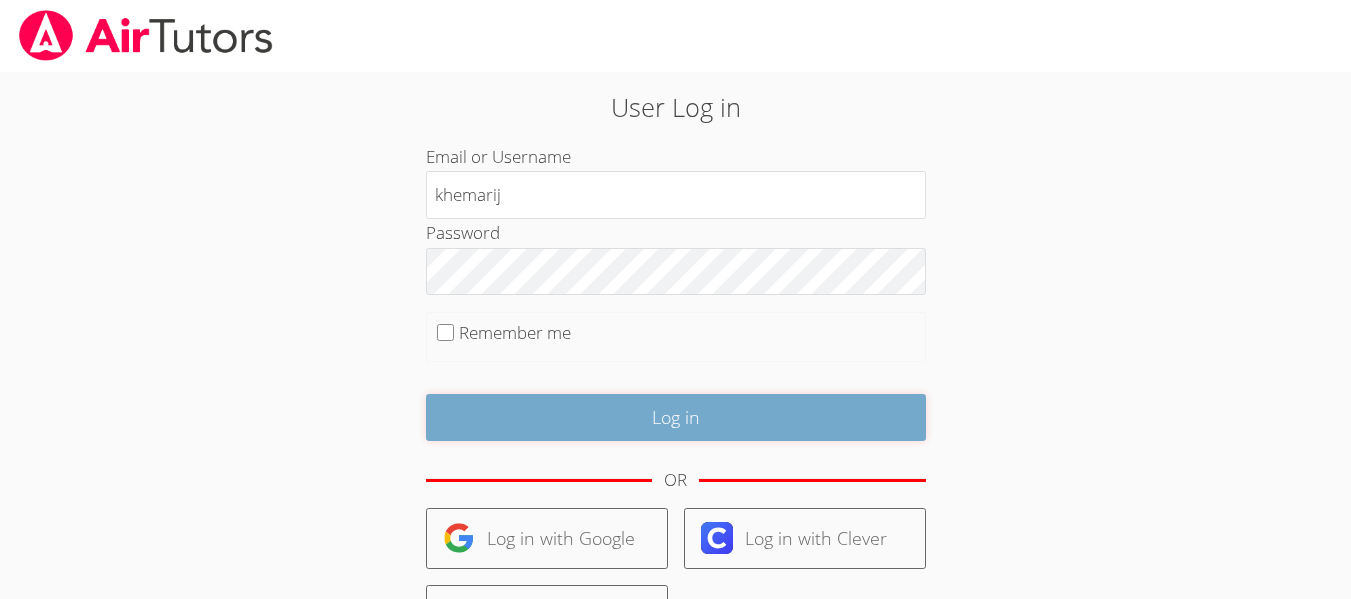 click on "Log in" at bounding box center (676, 417) 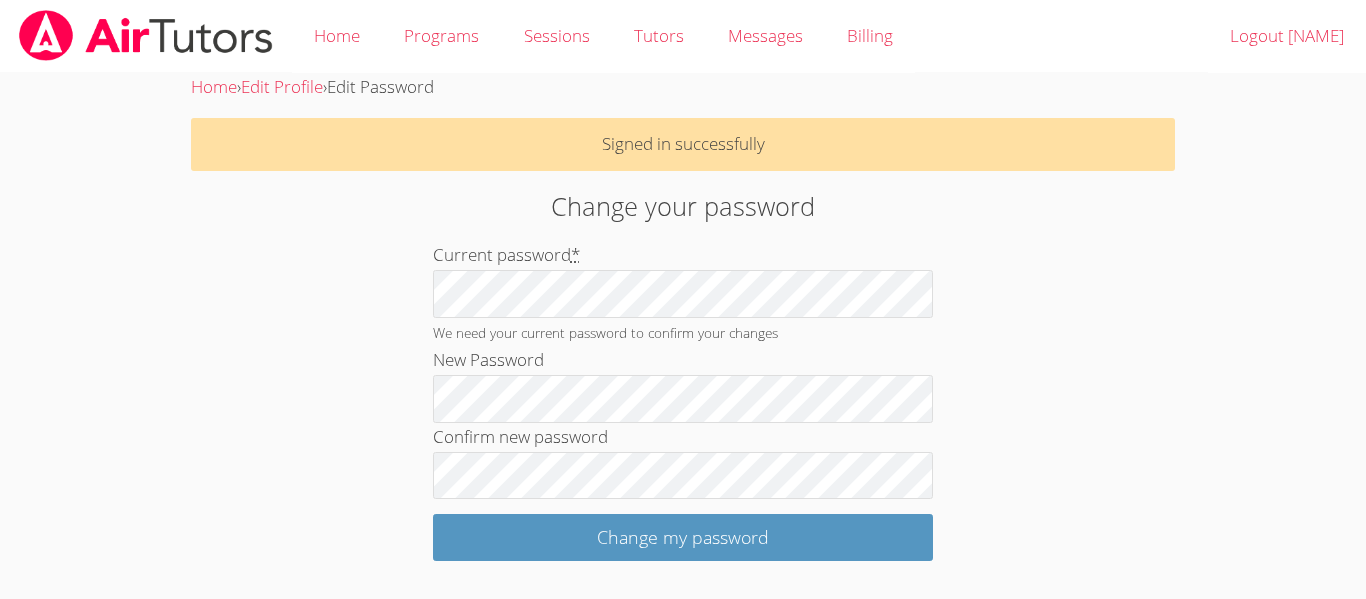 scroll, scrollTop: 0, scrollLeft: 0, axis: both 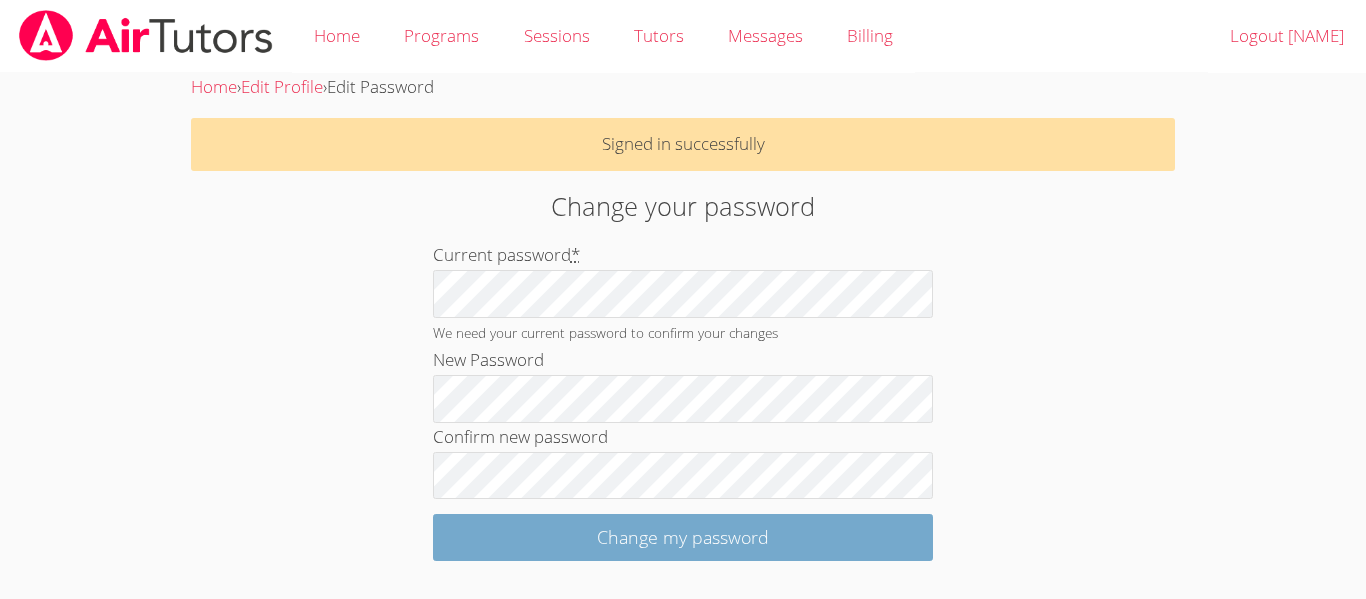 click on "Change my password" at bounding box center [683, 537] 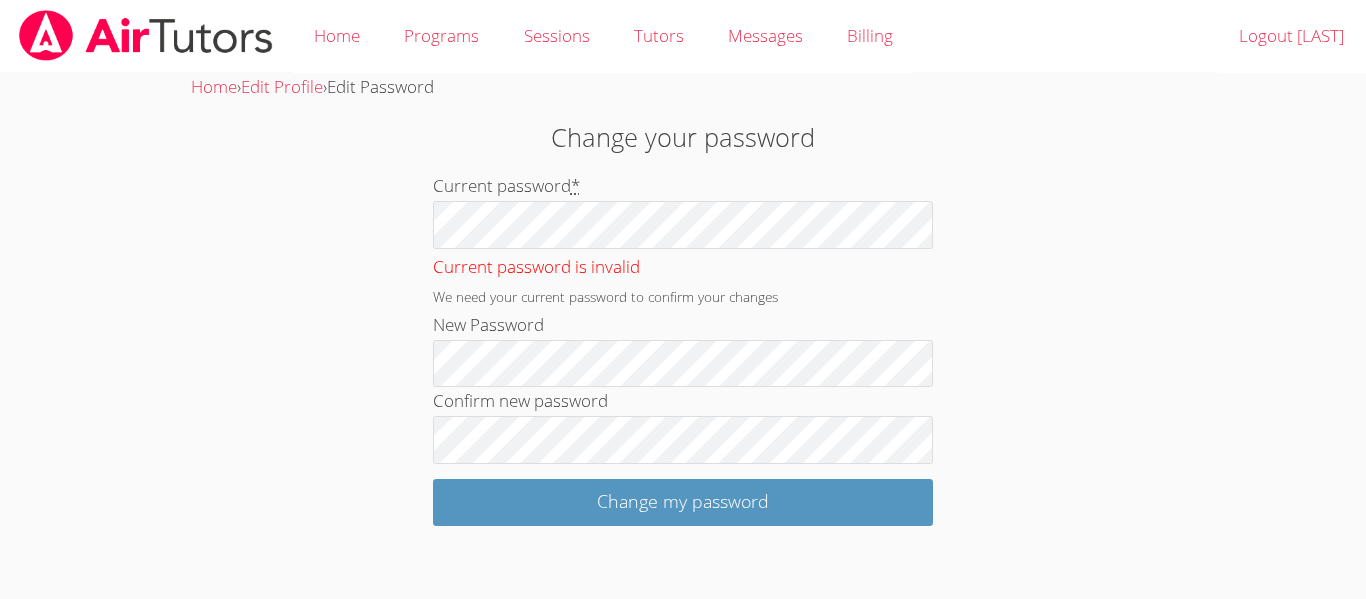 scroll, scrollTop: 0, scrollLeft: 0, axis: both 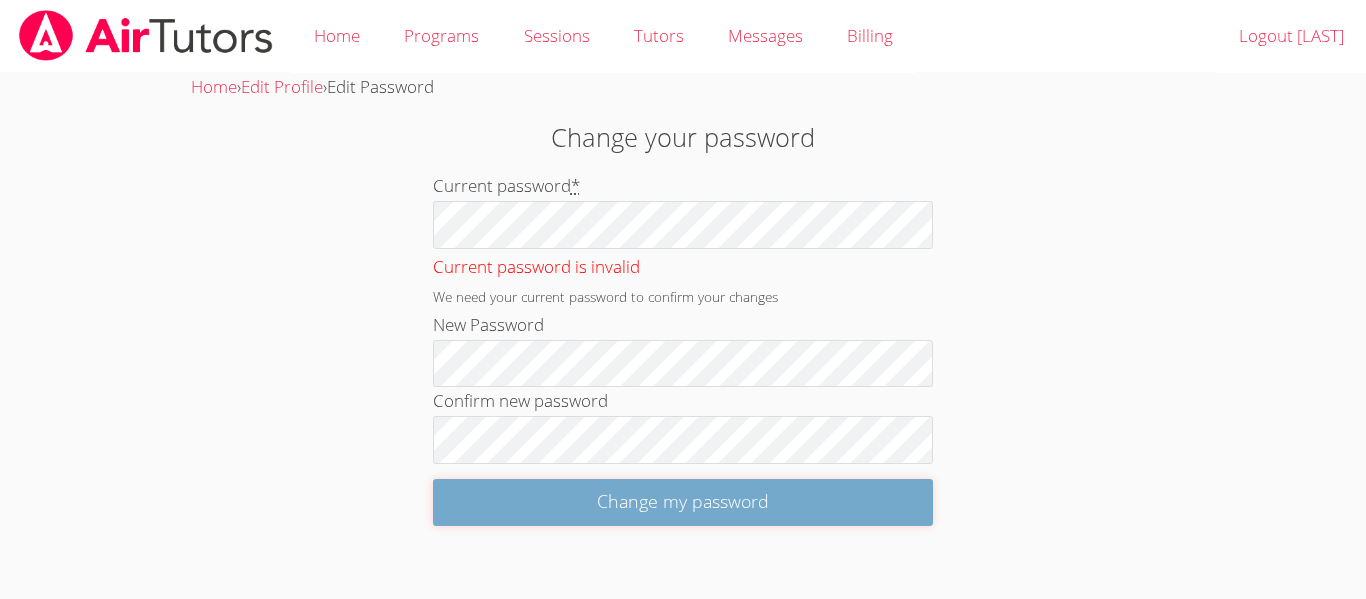 click on "Change my password" at bounding box center [683, 502] 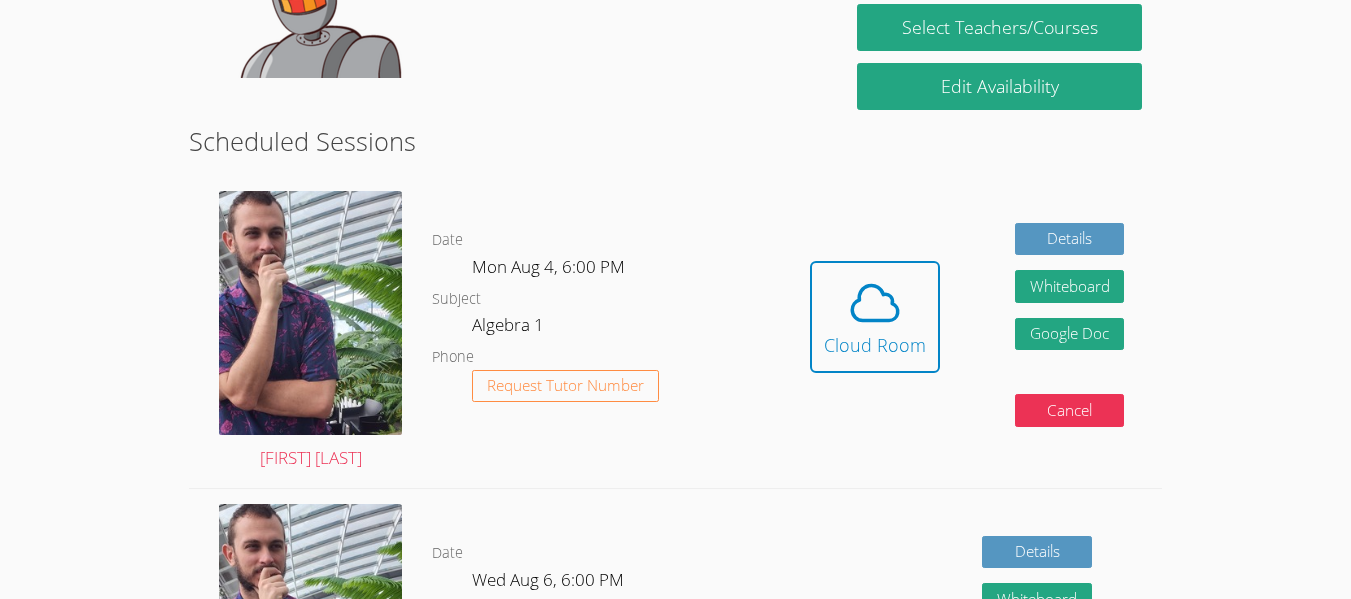 scroll, scrollTop: 315, scrollLeft: 0, axis: vertical 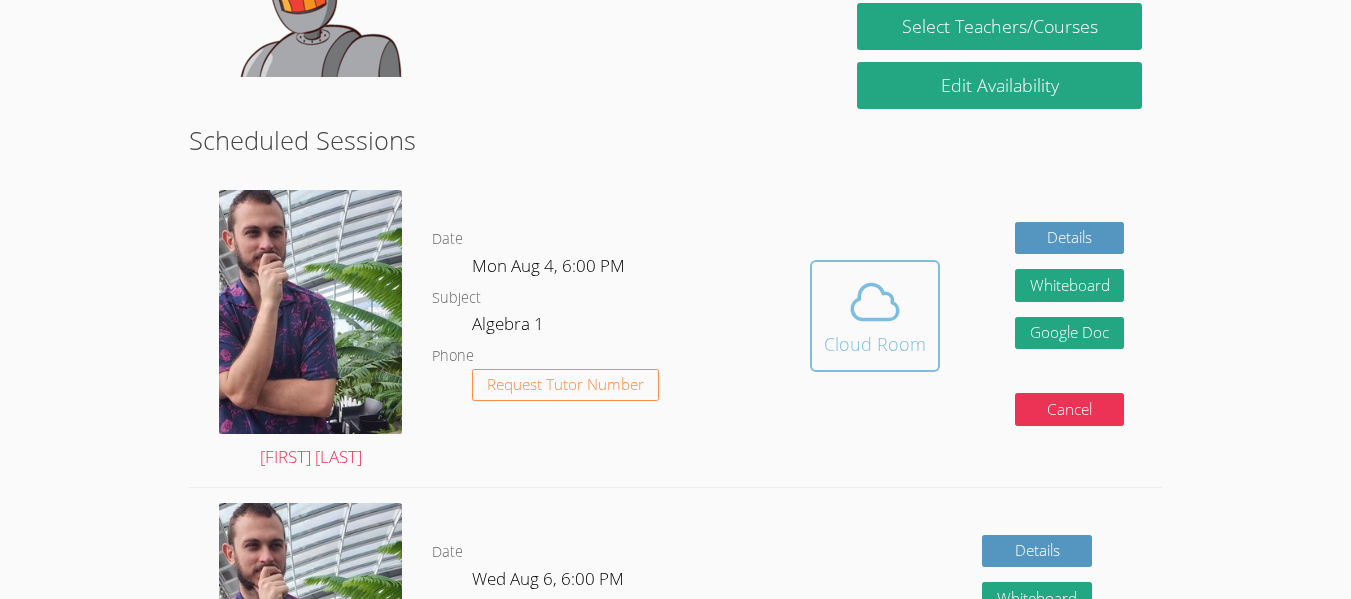 click on "Cloud Room" at bounding box center [875, 344] 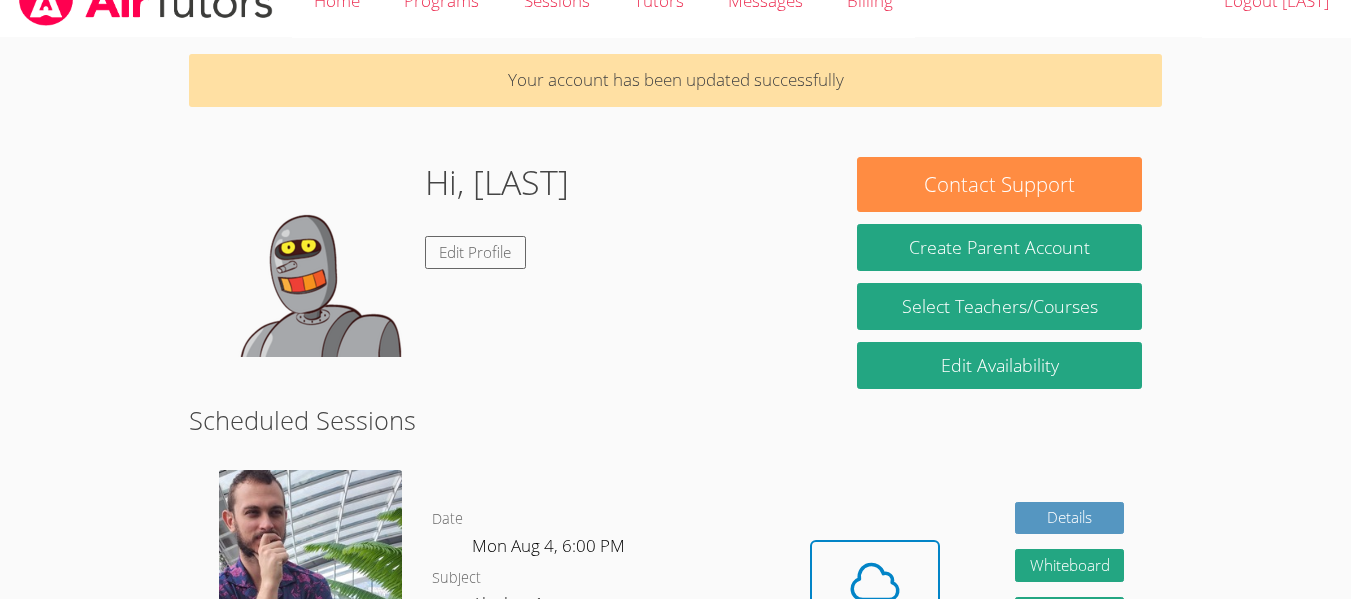scroll, scrollTop: 0, scrollLeft: 0, axis: both 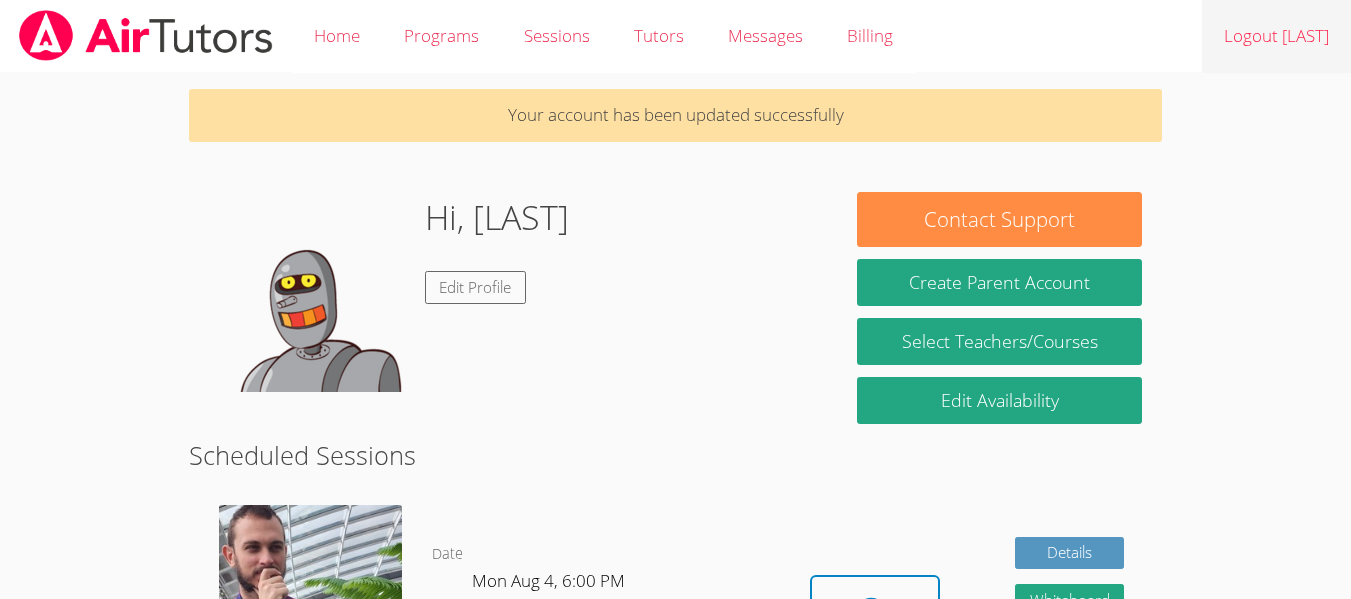 click on "Logout [NAME]" at bounding box center [1276, 36] 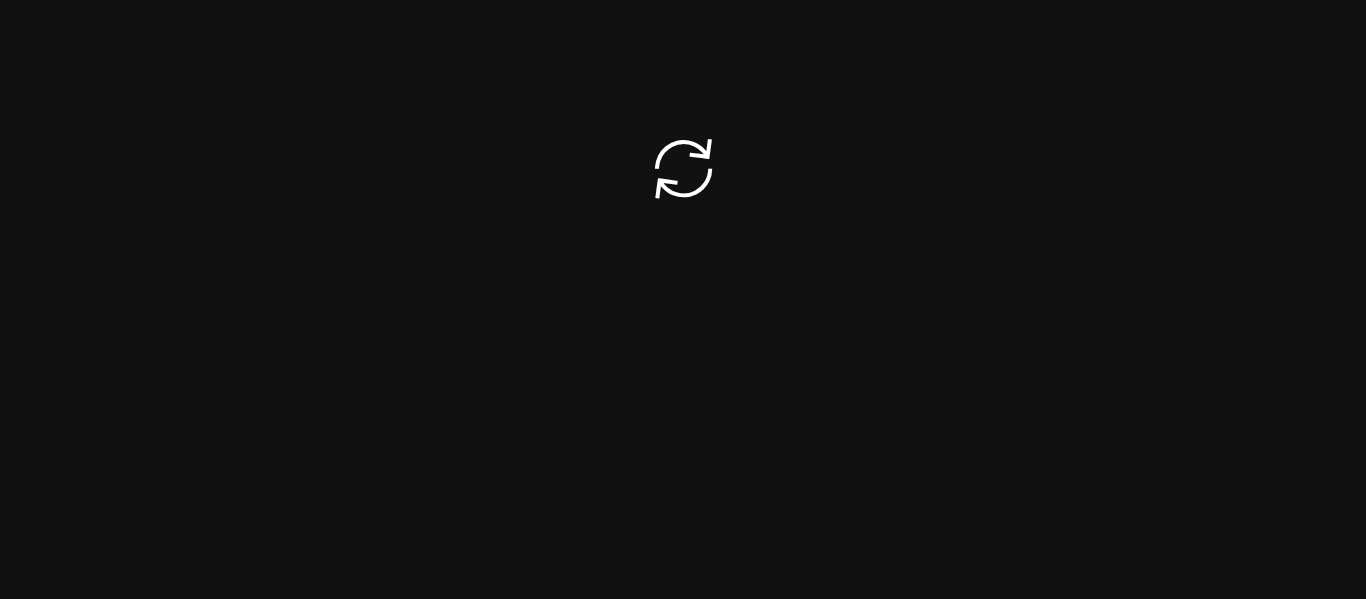 scroll, scrollTop: 0, scrollLeft: 0, axis: both 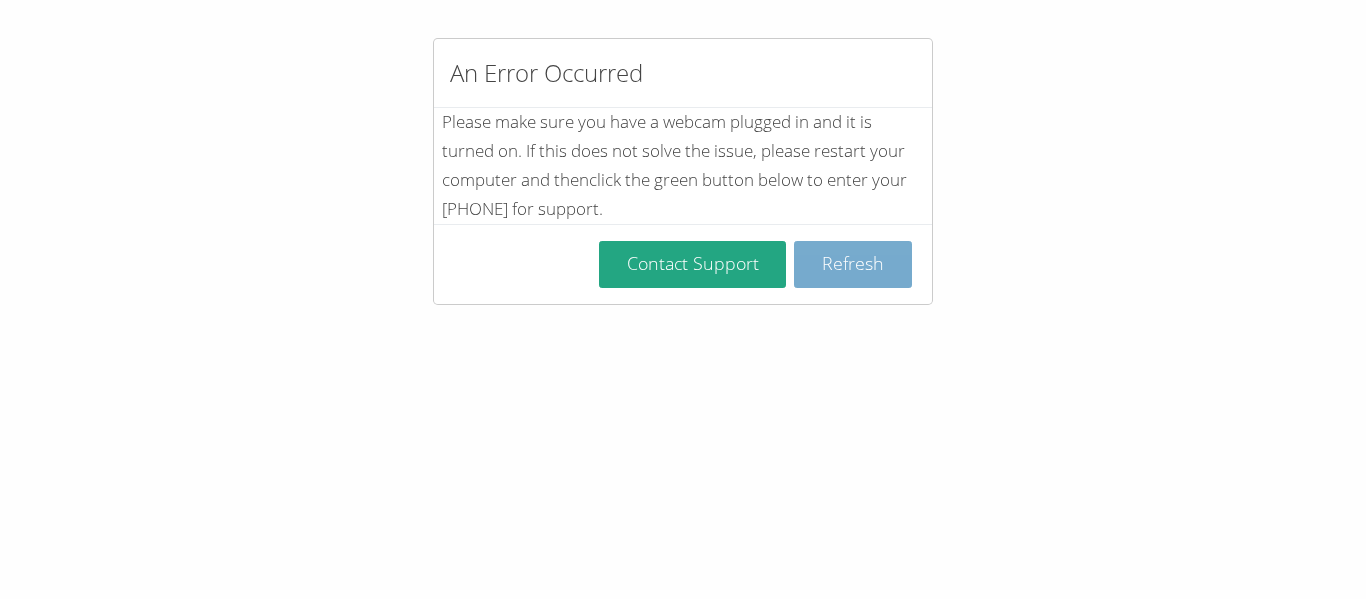 click on "Refresh" at bounding box center (853, 264) 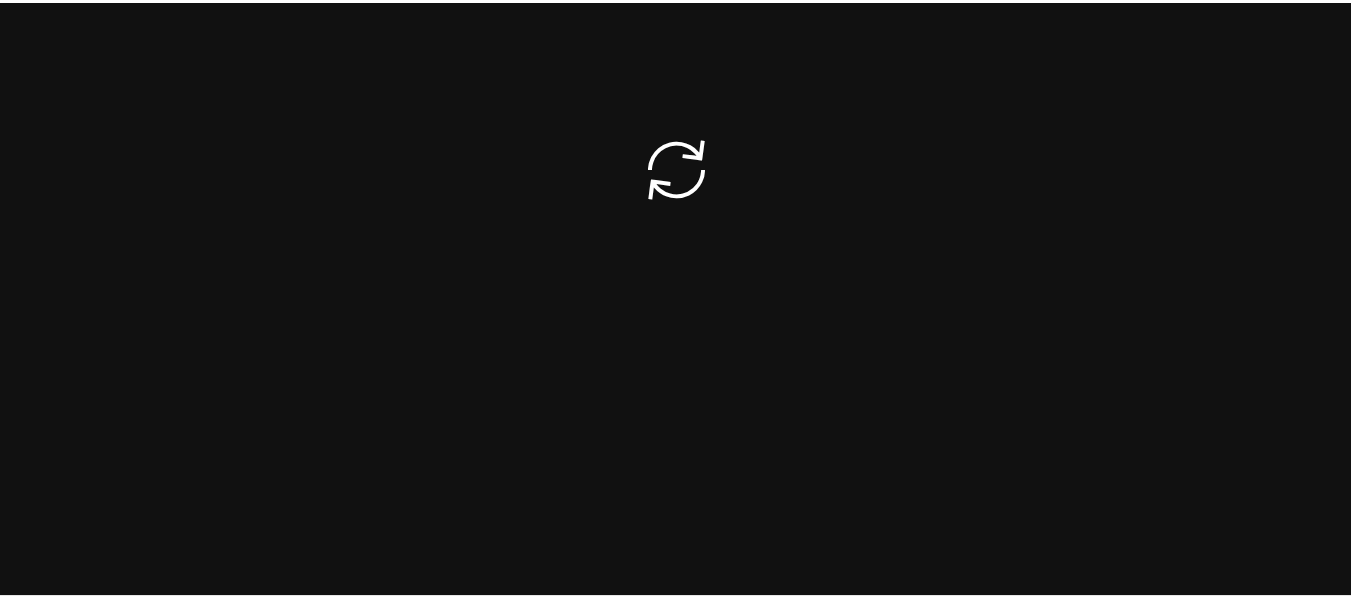 scroll, scrollTop: 0, scrollLeft: 0, axis: both 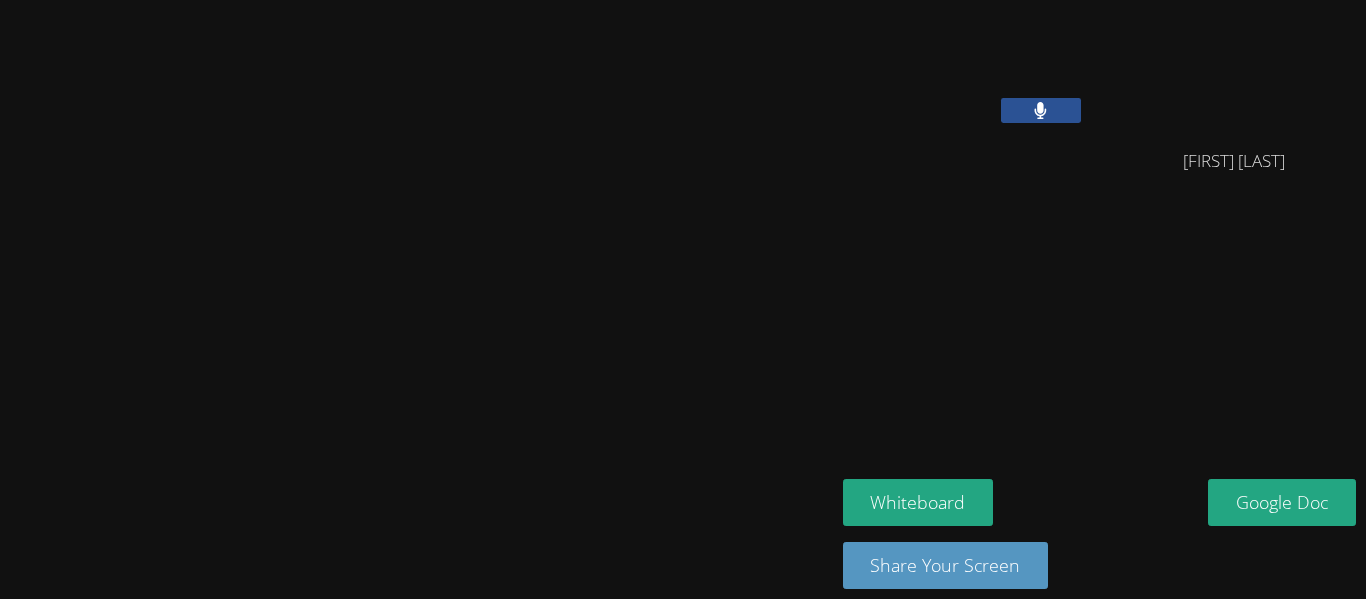 click at bounding box center [1041, 110] 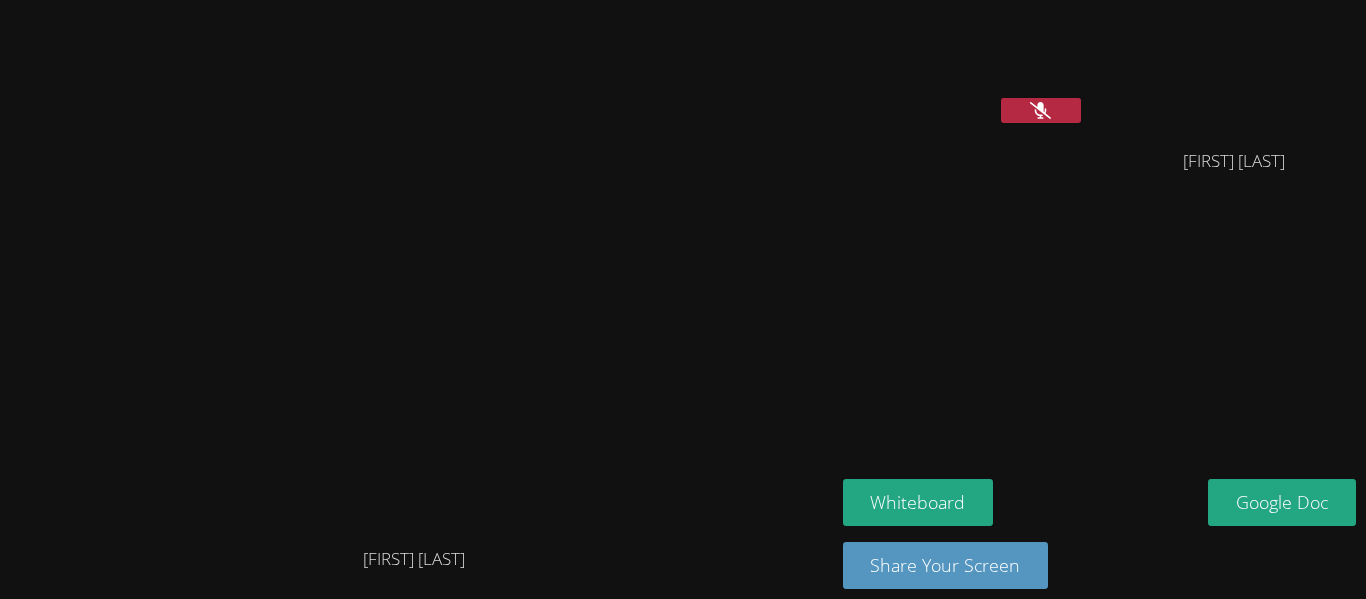 click at bounding box center [965, 71] 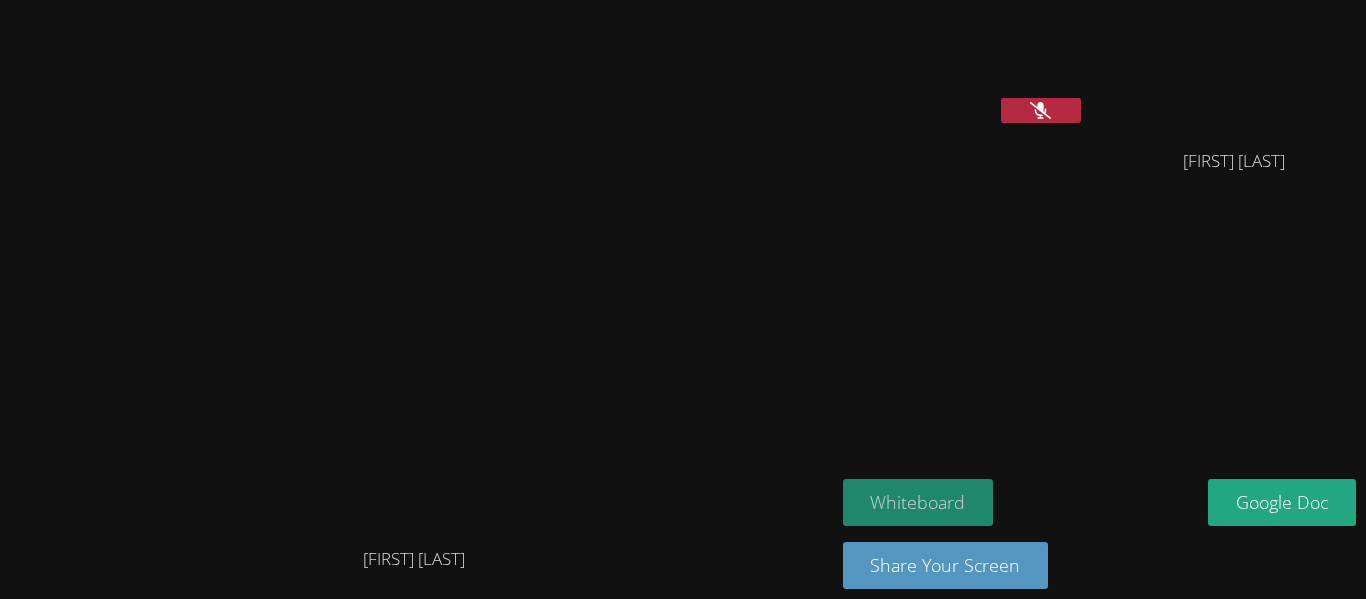 click on "Whiteboard" at bounding box center (918, 502) 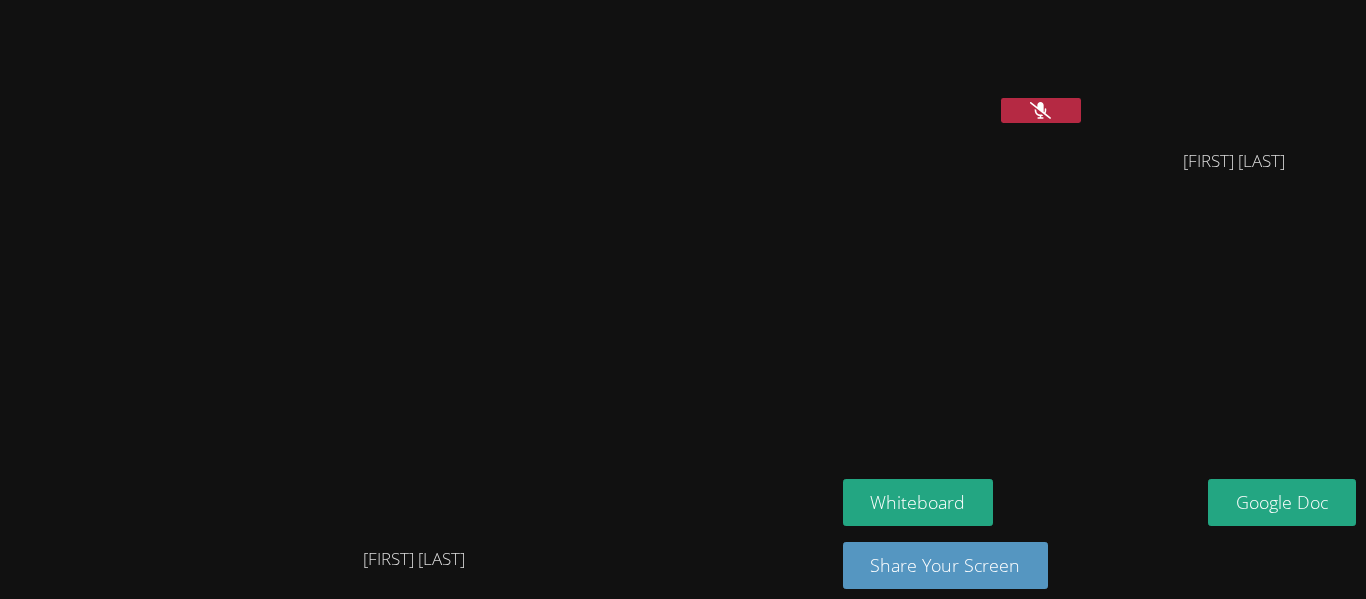 click at bounding box center [965, 71] 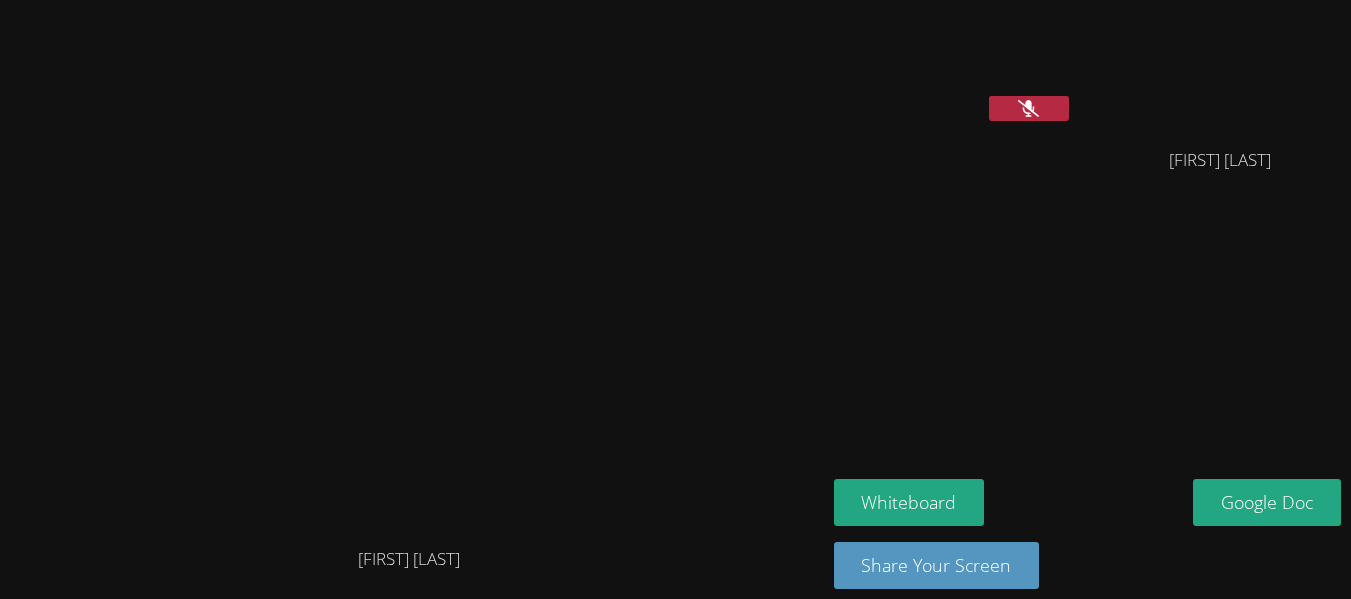 click at bounding box center [954, 70] 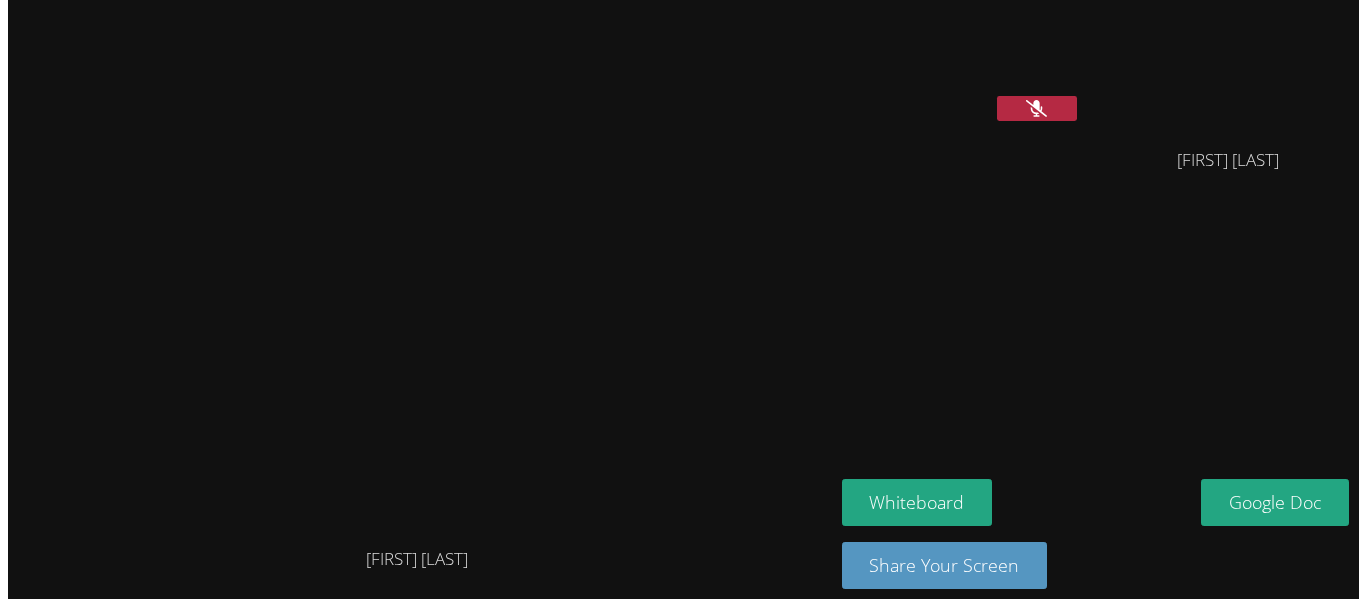 scroll, scrollTop: 0, scrollLeft: 0, axis: both 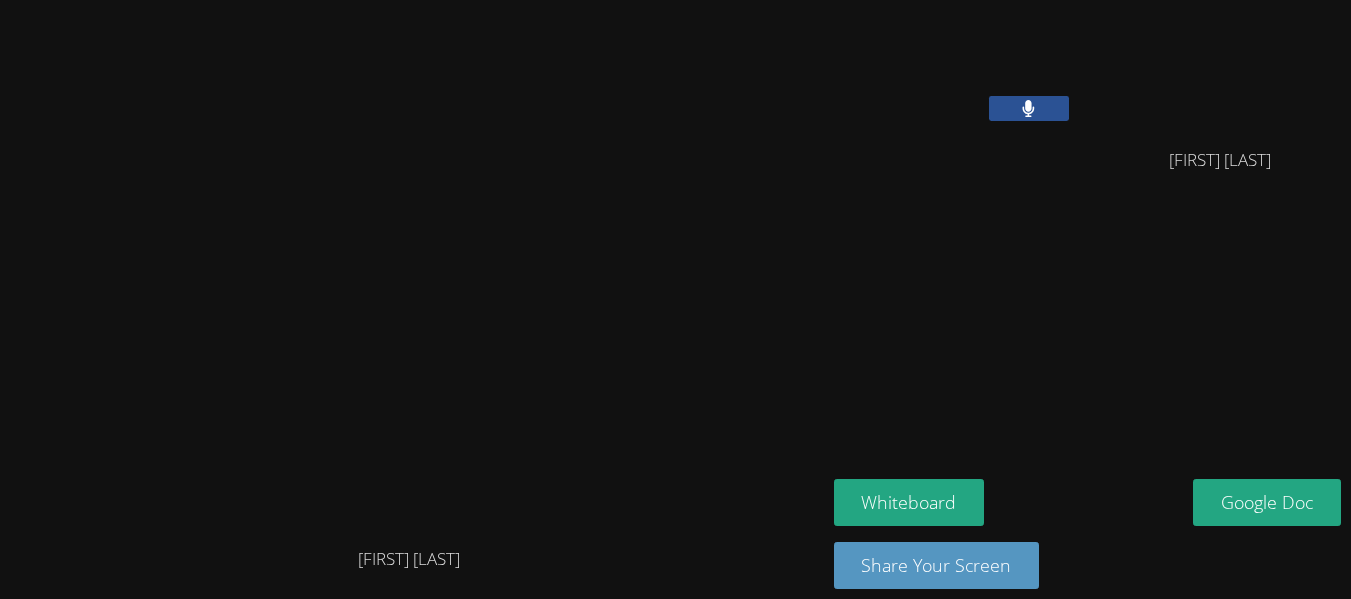 click at bounding box center (1029, 108) 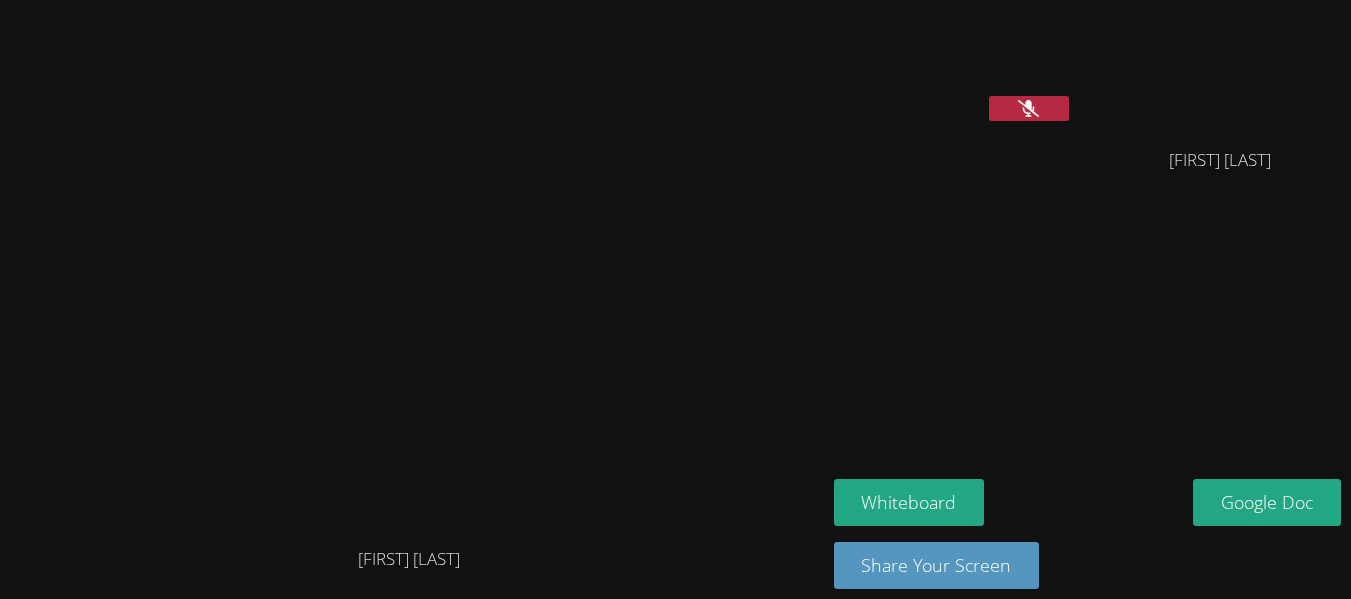 click 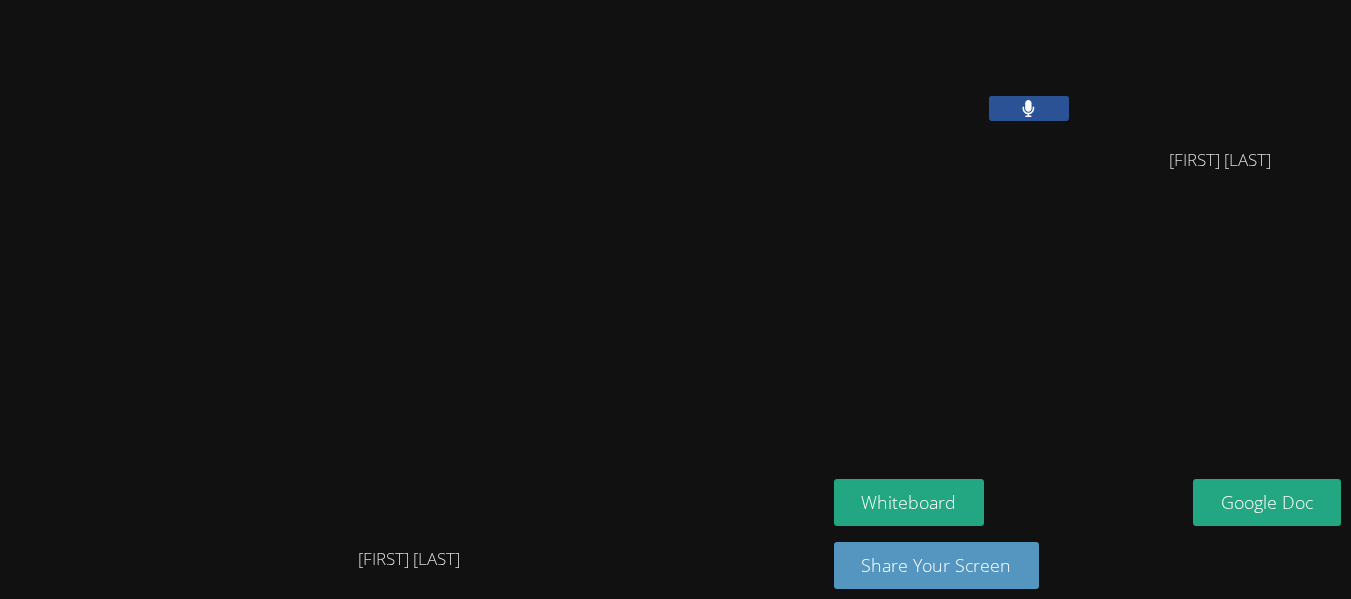 click 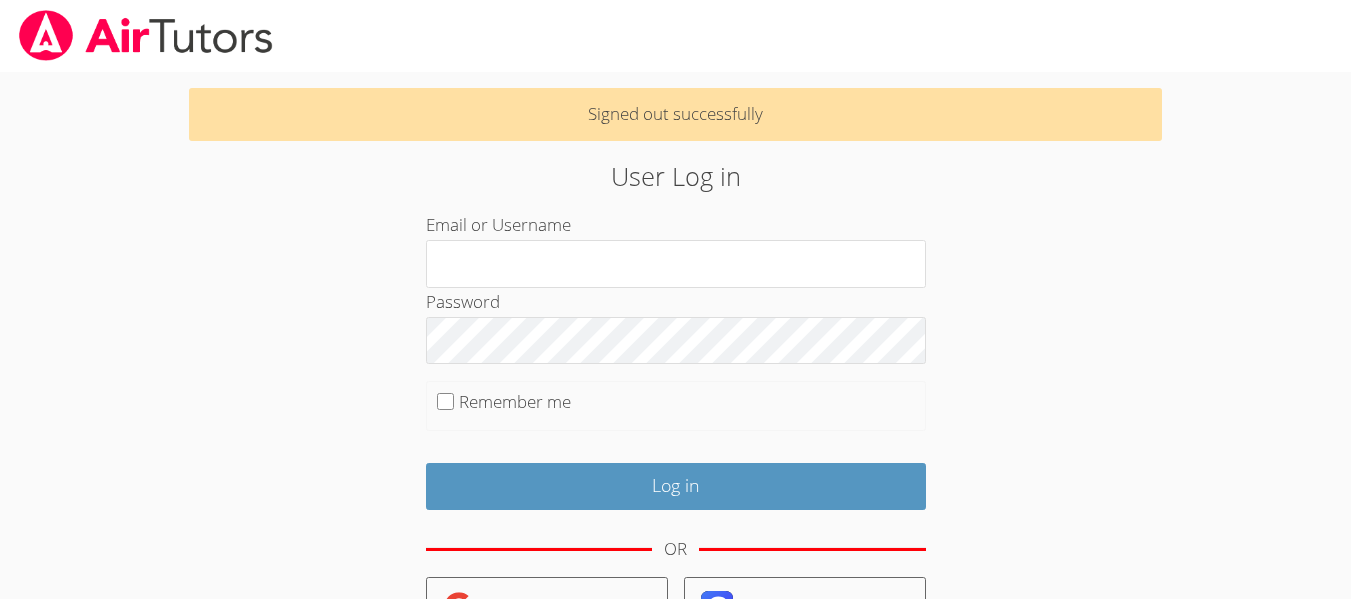 scroll, scrollTop: 0, scrollLeft: 0, axis: both 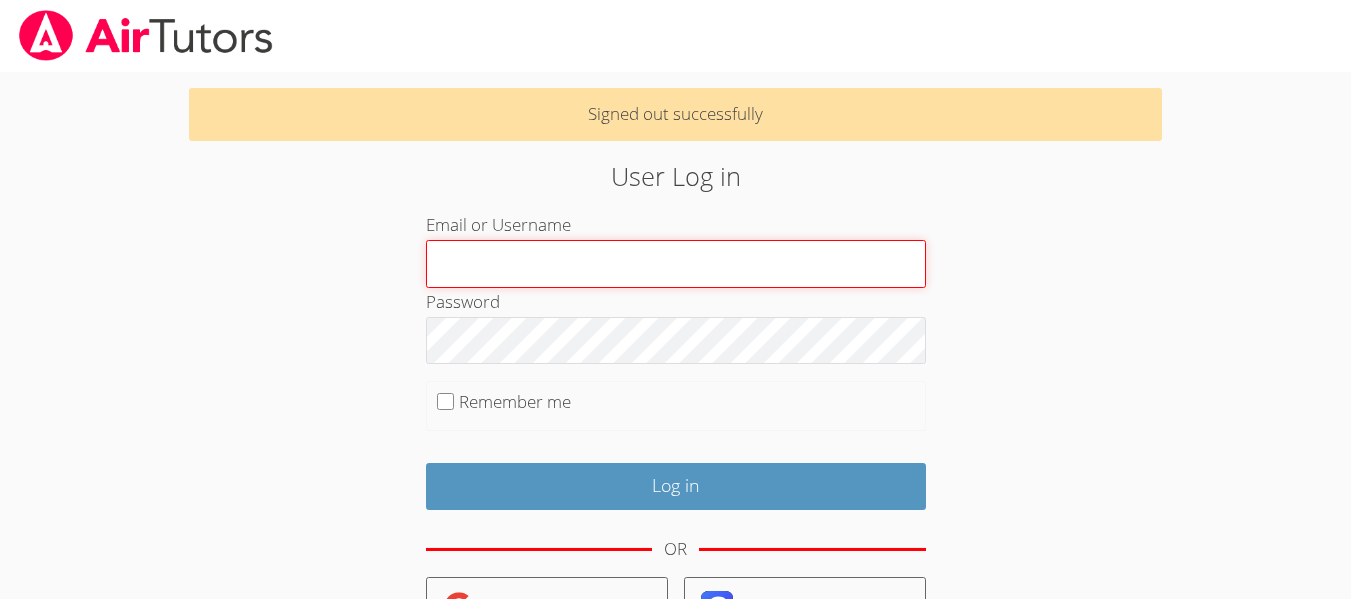 click on "Email or Username" at bounding box center (676, 264) 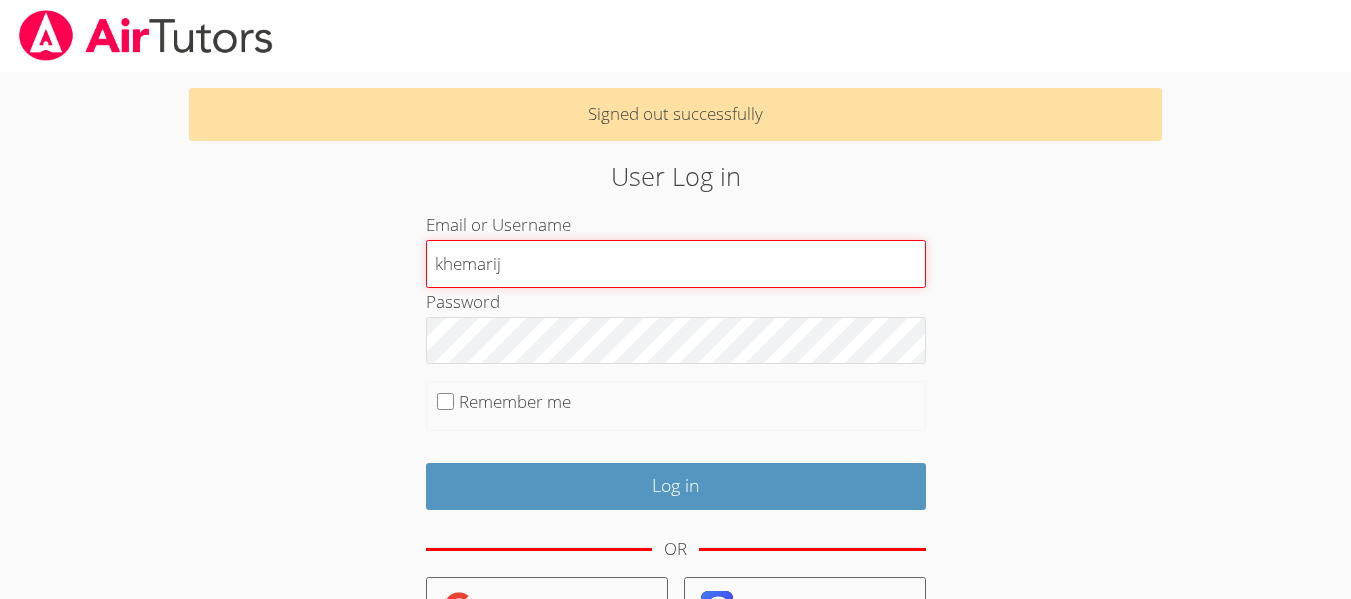 type on "khemarij" 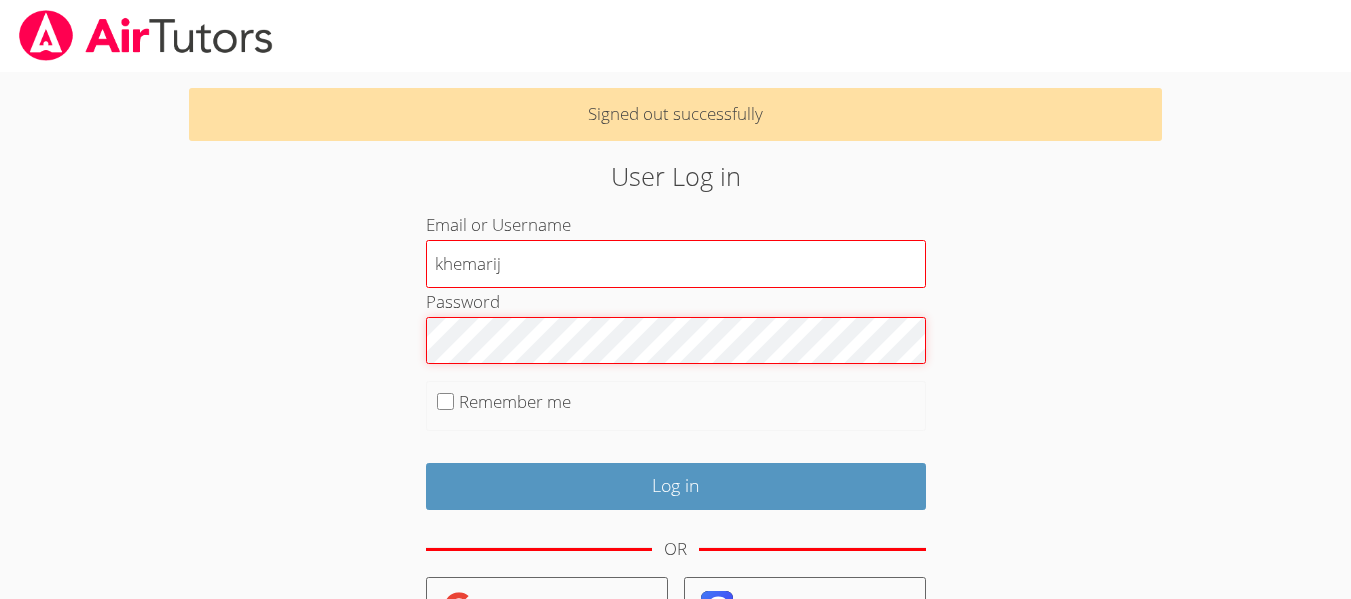 click on "Log in" at bounding box center (676, 486) 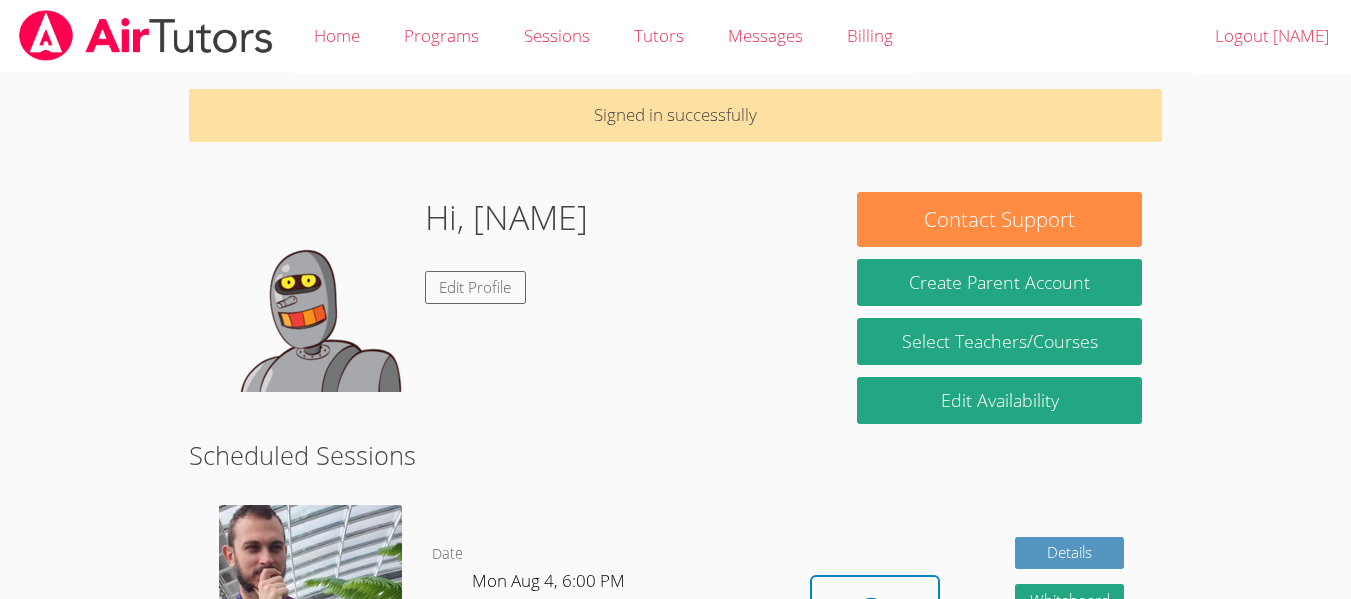 scroll, scrollTop: 94, scrollLeft: 0, axis: vertical 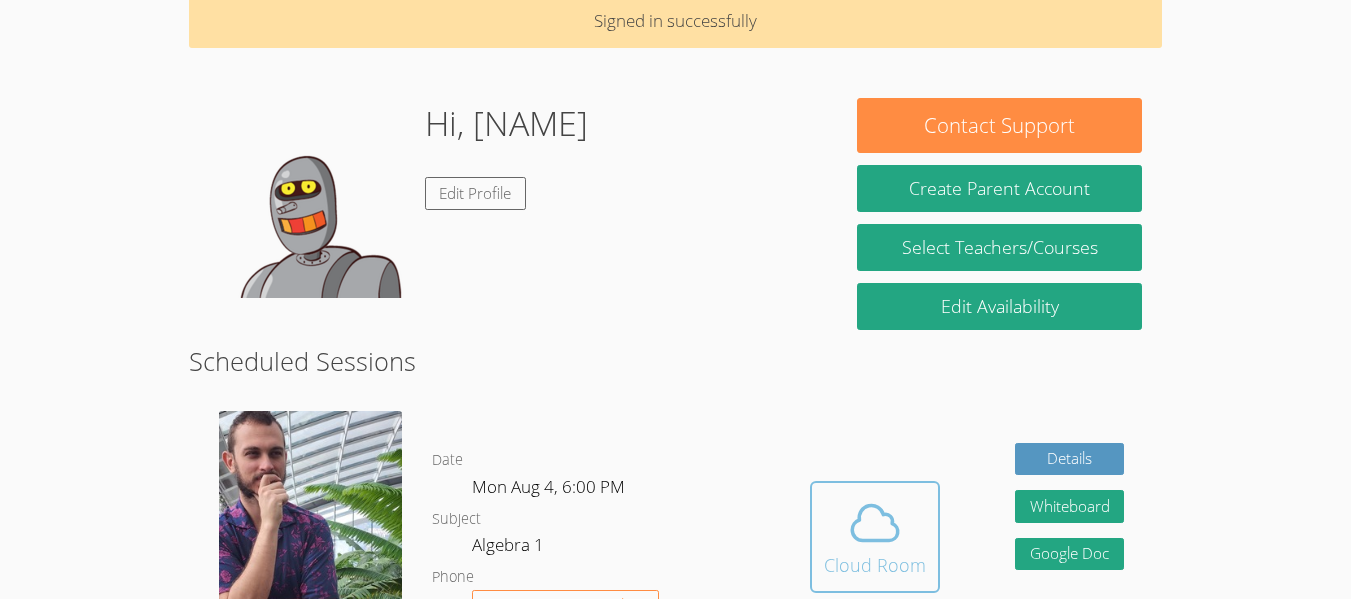 click 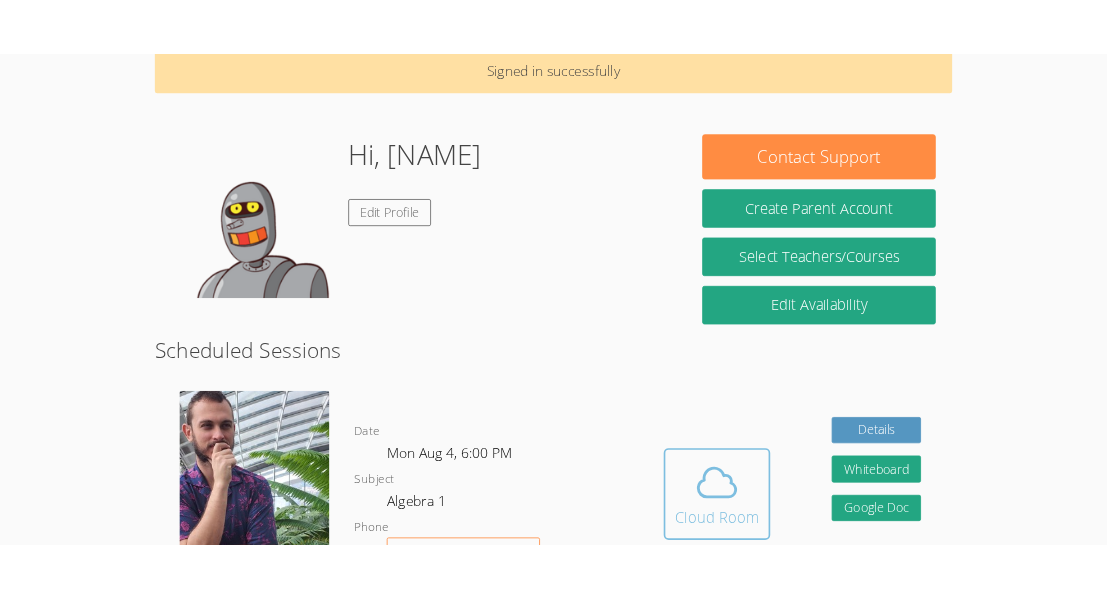 scroll, scrollTop: 167, scrollLeft: 0, axis: vertical 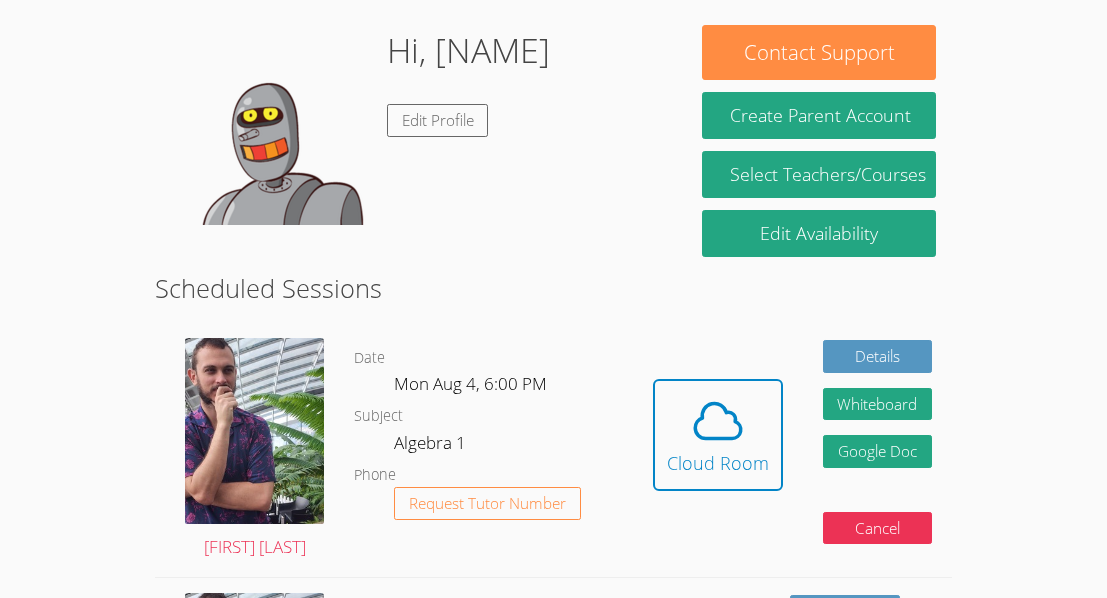 click on "Home Programs Sessions Tutors Messages 1 Billing Logout Khemari Signed in successfully Hi, Khemari Edit Profile Contact Support Create Parent Account Select Teachers/Courses Edit Availability Scheduled Sessions Zachary D'Esposito Date Mon Aug 4, 6:00 PM Subject Algebra 1 Phone Request Tutor Number Hidden Cloud Room Details Whiteboard Hidden Google Doc   Cancel Zachary D'Esposito Date Wed Aug 6, 6:00 PM Subject Algebra 1 Phone Request Tutor Number Details Whiteboard Hidden Google Doc   Cancel Zachary D'Esposito Date Mon Aug 11, 6:00 PM Subject Algebra 1 Phone Request Tutor Number Details Whiteboard Hidden Google Doc   Cancel Zachary D'Esposito Date Wed Aug 13, 6:00 PM Subject Algebra 1 Phone Request Tutor Number Details Whiteboard Hidden Google Doc   Cancel Zachary D'Esposito Date Mon Aug 18, 6:00 PM Subject Algebra 1 Phone Request Tutor Number Details   Cancel Zachary D'Esposito Date Wed Aug 20, 6:00 PM Subject Algebra 1 Phone Request Tutor Number Details   Cancel Zachary D'Esposito Date Subject Phone" at bounding box center [553, 132] 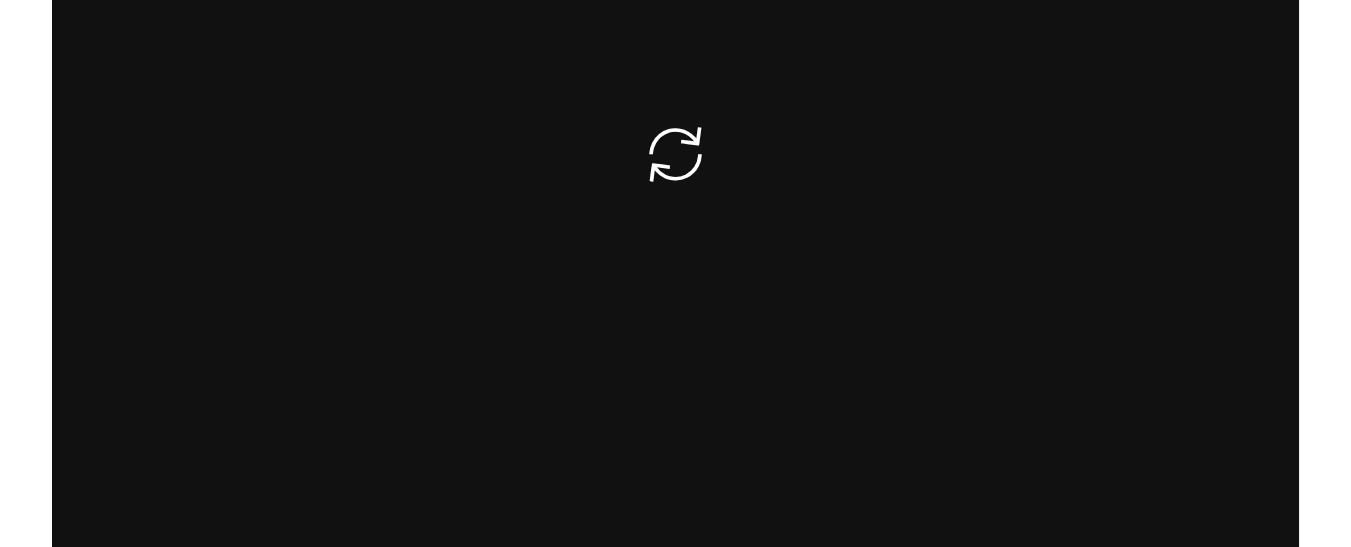 scroll, scrollTop: 0, scrollLeft: 0, axis: both 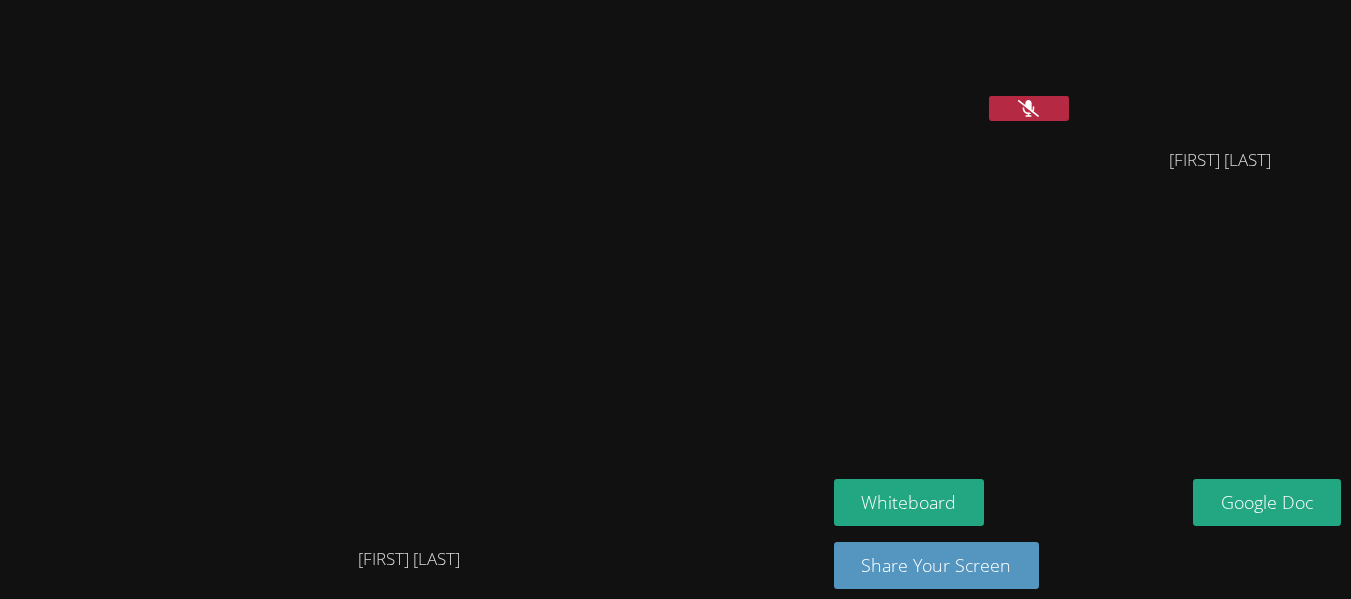 click at bounding box center [409, 270] 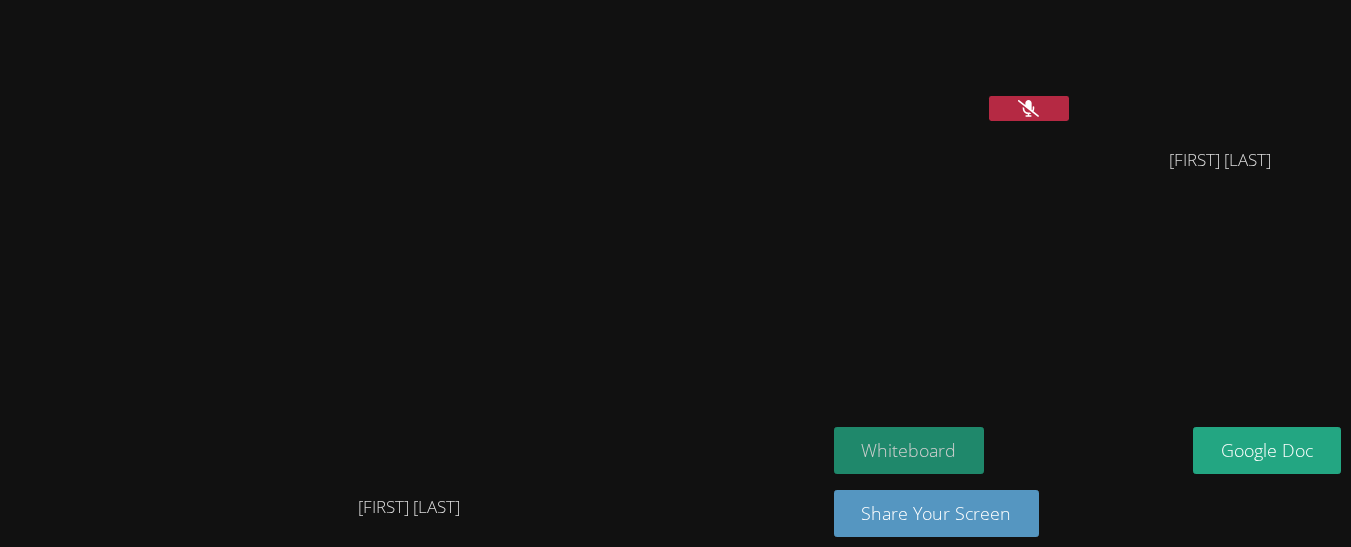 click on "Whiteboard" at bounding box center (909, 450) 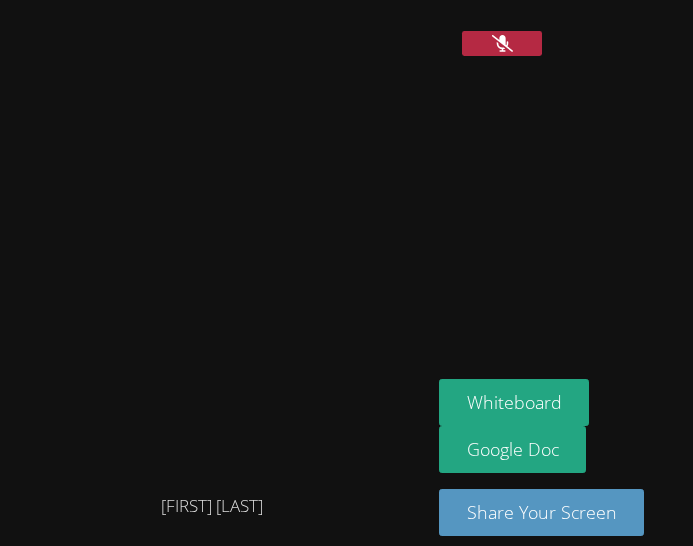 click at bounding box center [561, 189] 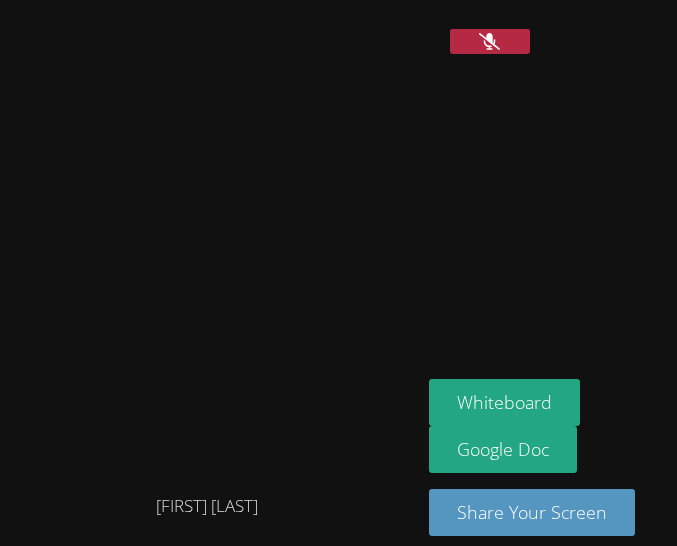 click at bounding box center (548, 189) 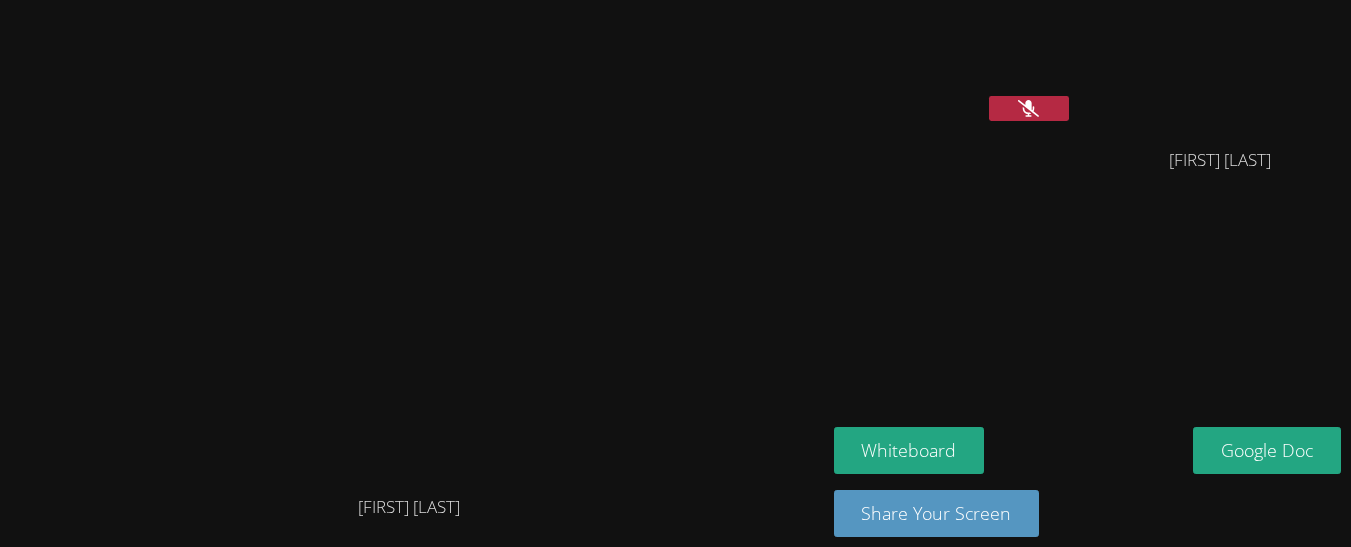 scroll, scrollTop: 152, scrollLeft: 0, axis: vertical 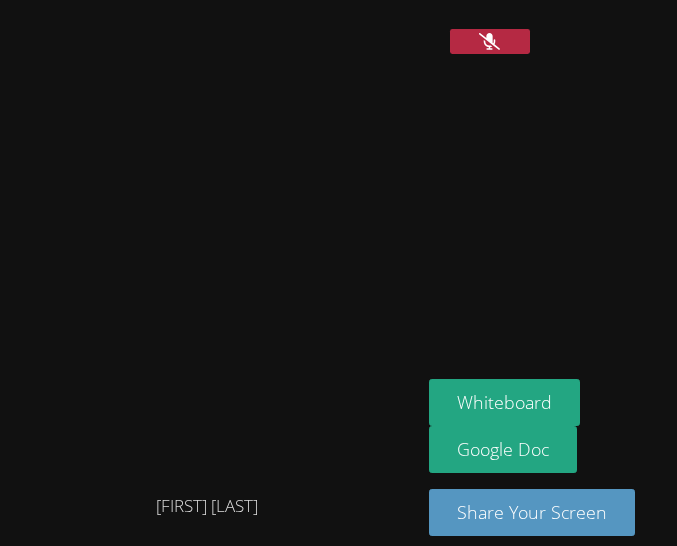 click 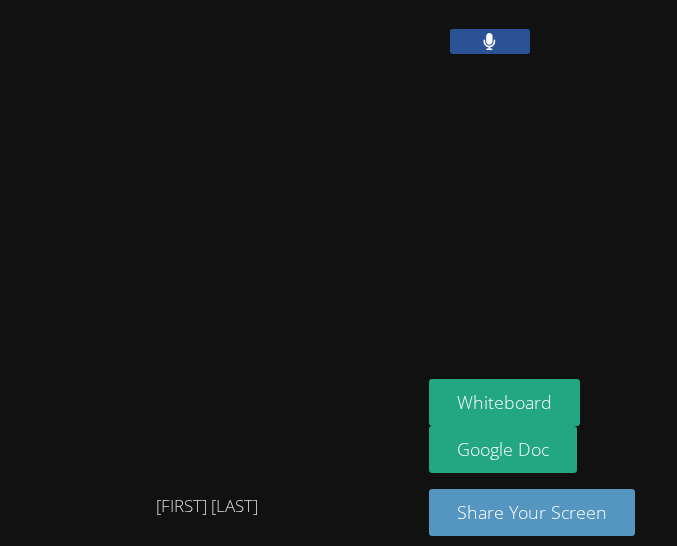 click at bounding box center (490, 41) 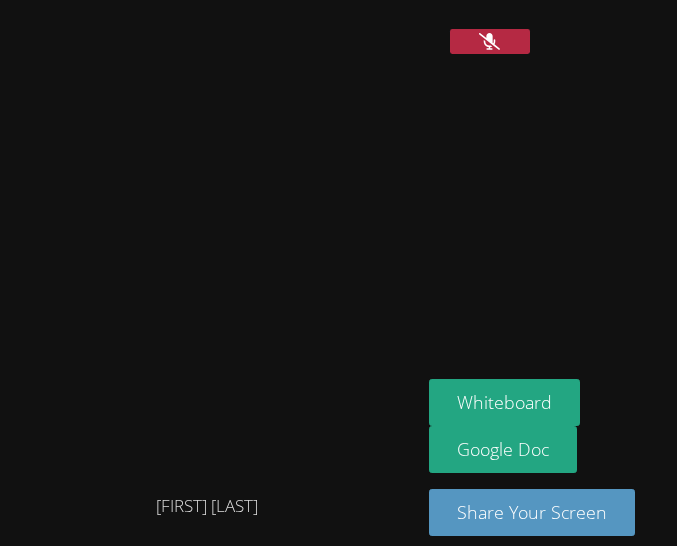 click at bounding box center [490, 41] 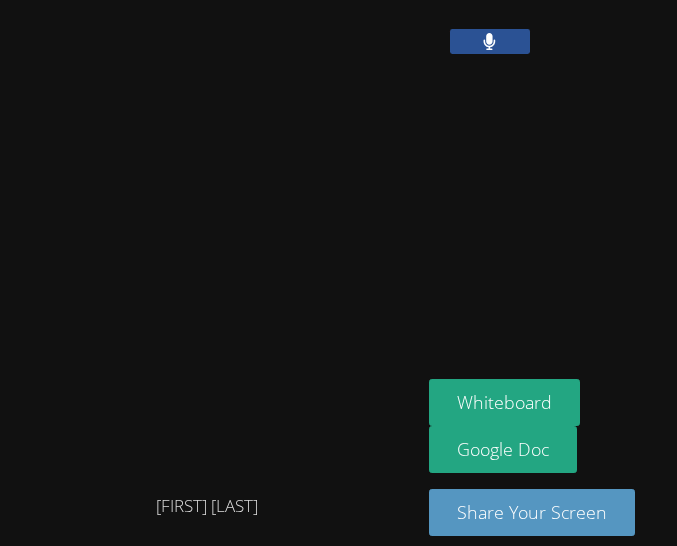 click at bounding box center (490, 41) 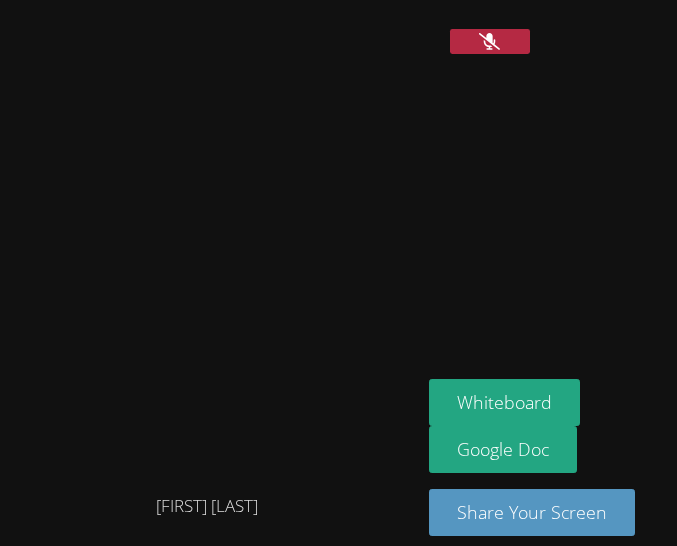 click 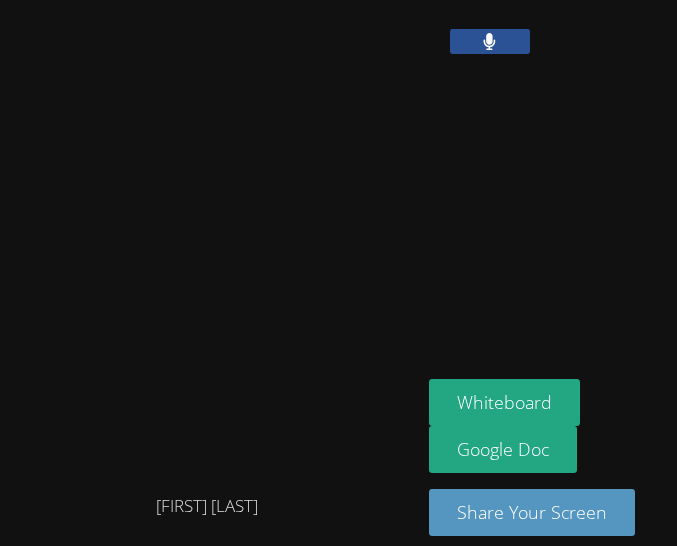 click at bounding box center (490, 41) 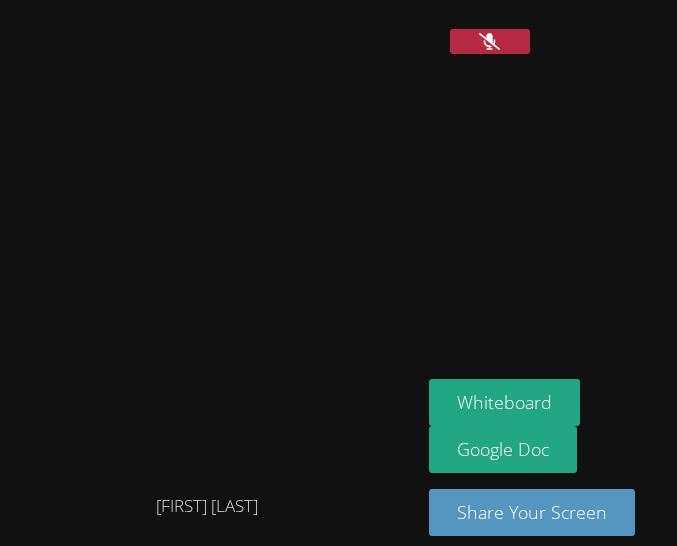 click at bounding box center [490, 41] 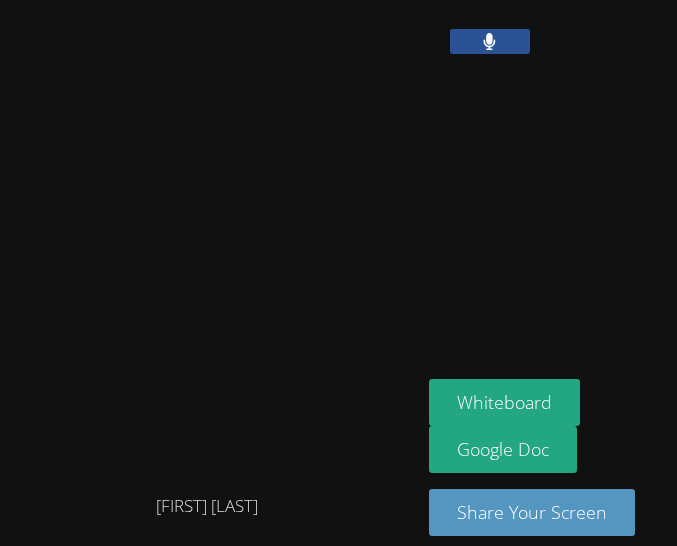click at bounding box center [490, 41] 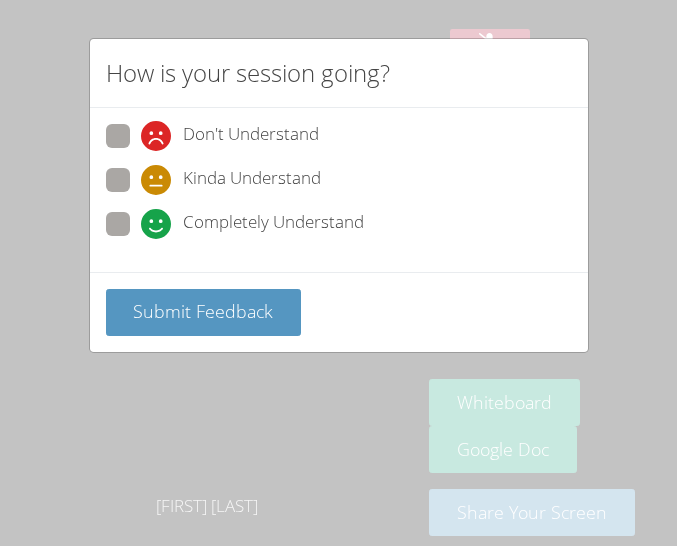 click at bounding box center [141, 239] 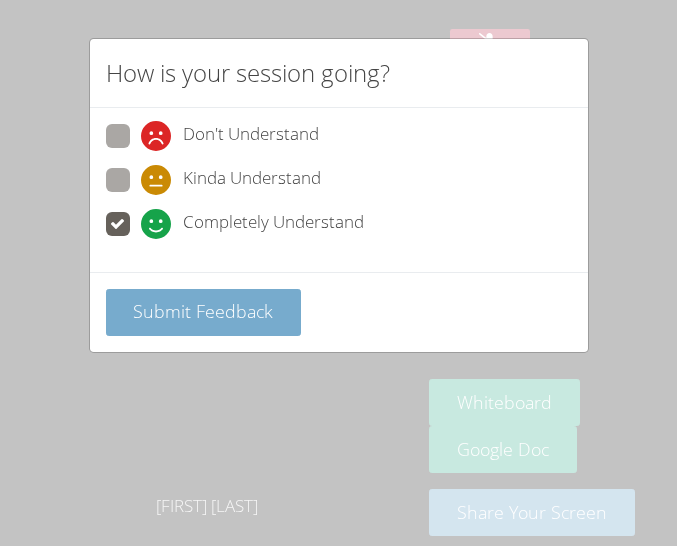 click on "Submit Feedback" at bounding box center [203, 311] 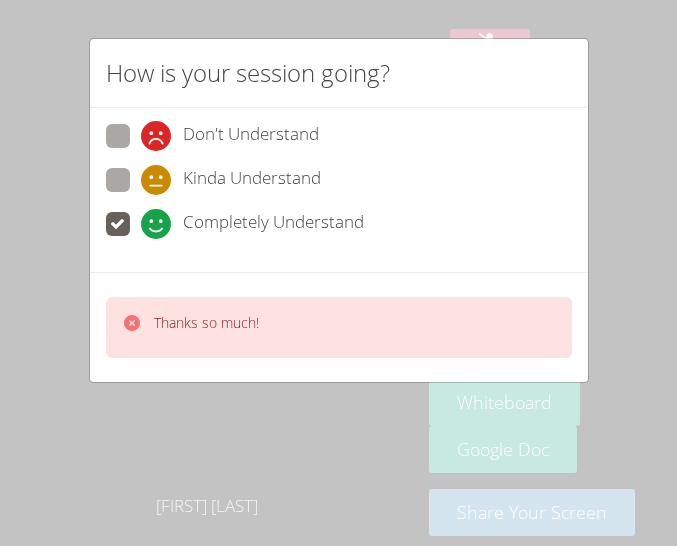 click on "How is your session going? Don't Understand Kinda Understand Completely Understand Thanks so much!" at bounding box center (338, 210) 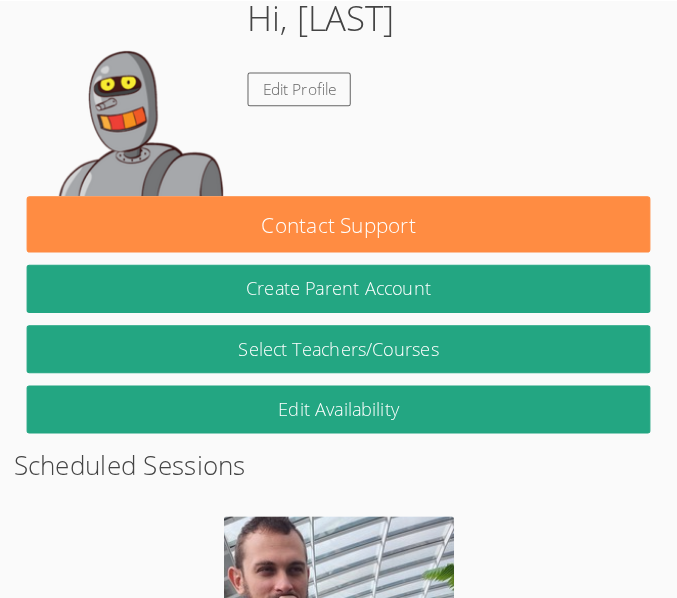 scroll, scrollTop: 0, scrollLeft: 0, axis: both 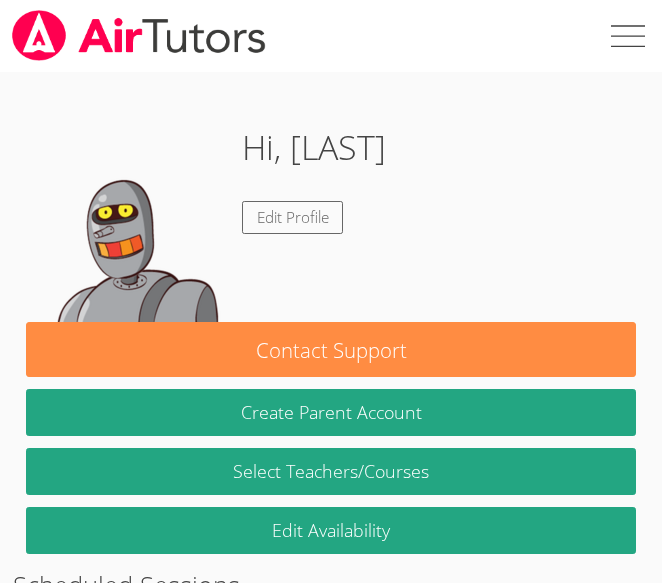 click at bounding box center [626, 36] 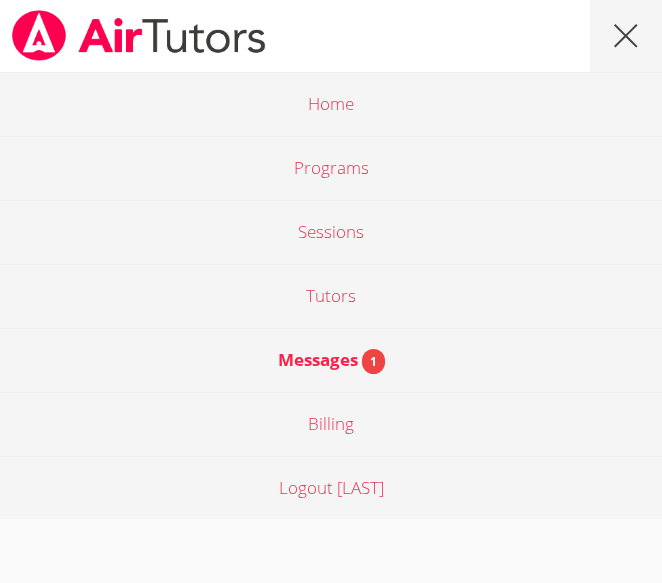 click on "Messages 1" at bounding box center (331, 360) 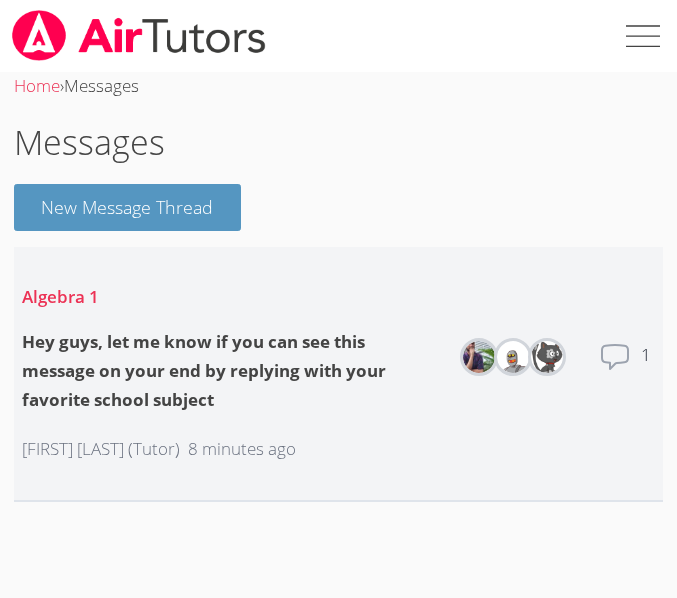 click 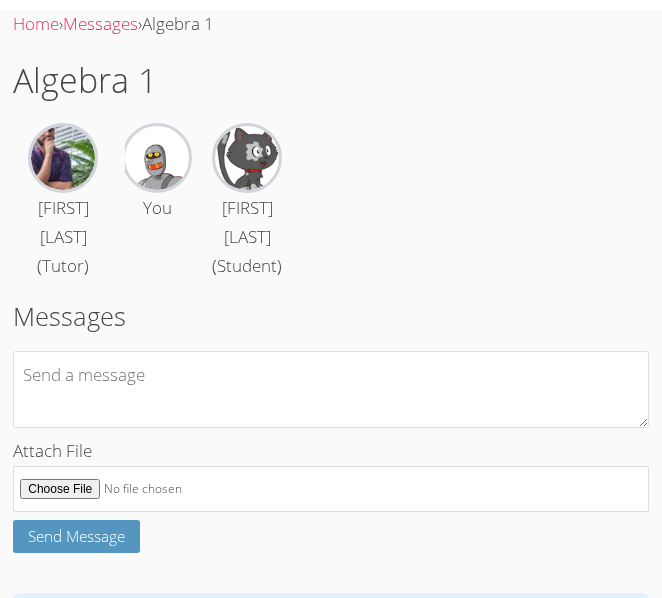 scroll, scrollTop: 143, scrollLeft: 0, axis: vertical 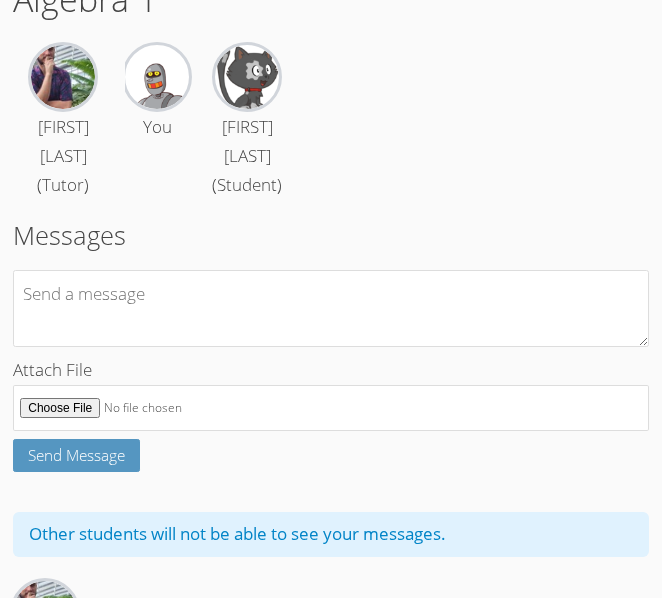 click at bounding box center (331, 308) 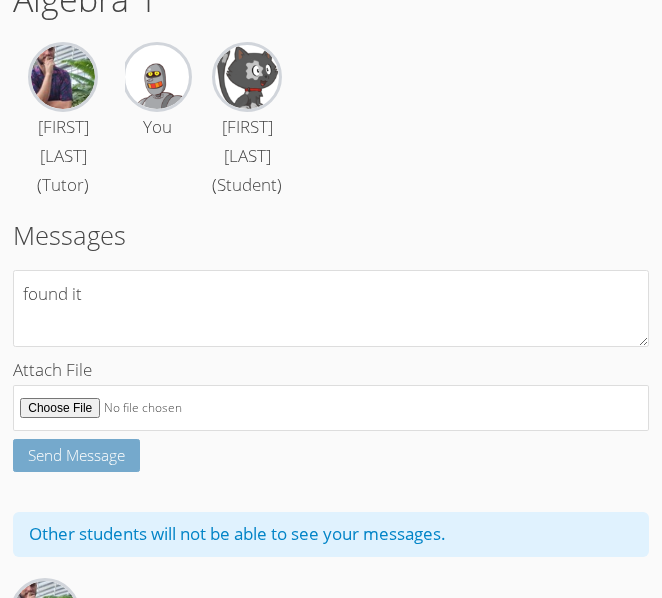 type on "found it" 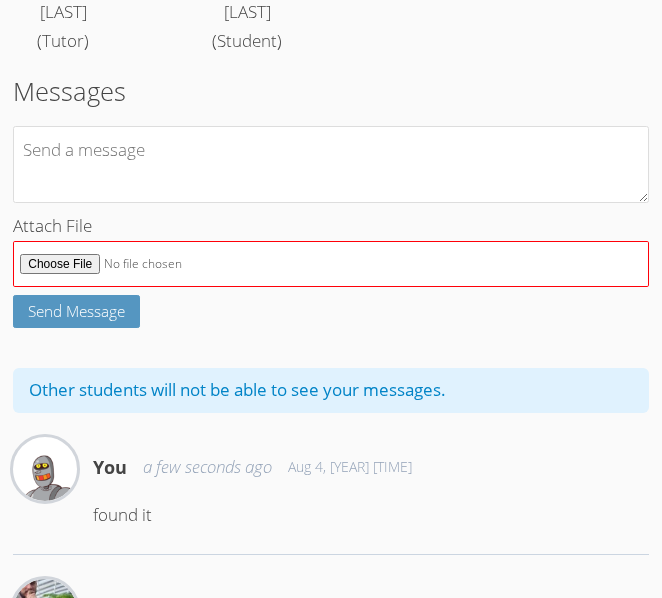 scroll, scrollTop: 257, scrollLeft: 0, axis: vertical 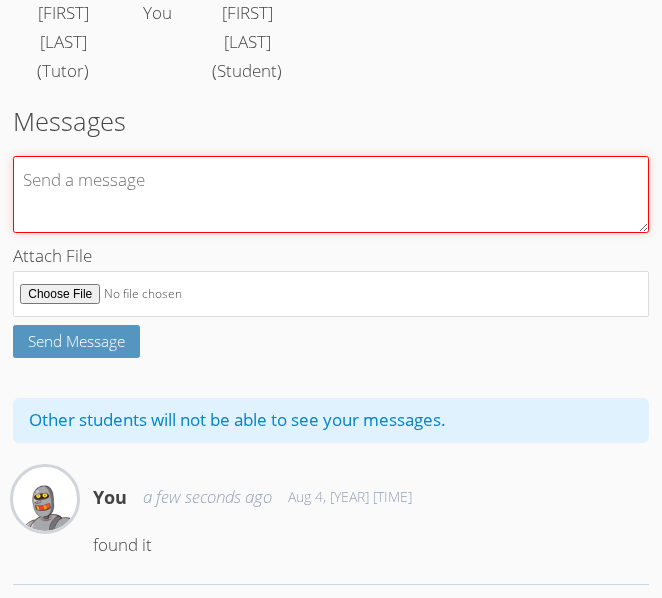 click at bounding box center (331, 194) 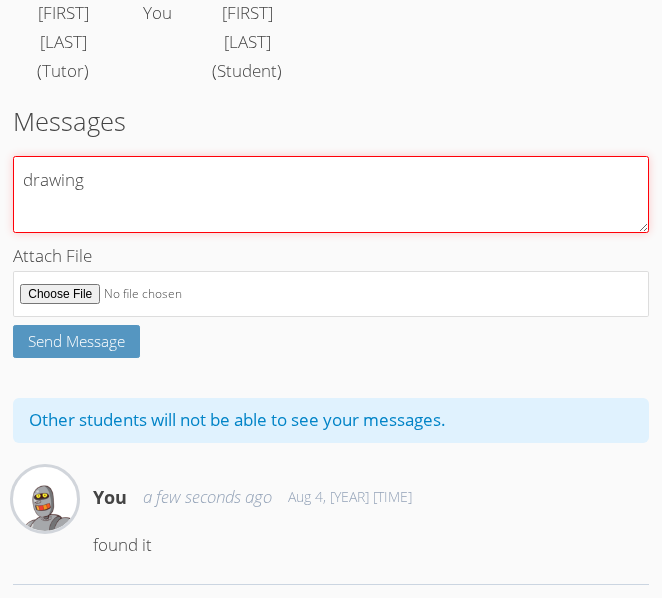 type on "drawing" 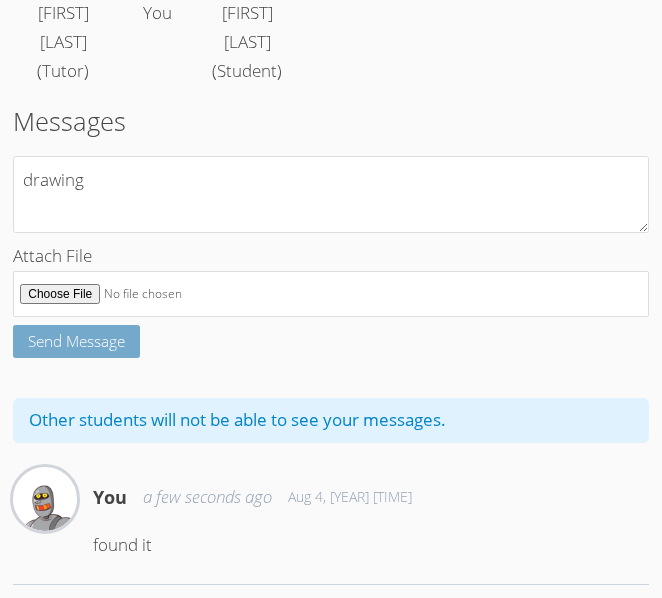 click on "Send Message" at bounding box center (76, 341) 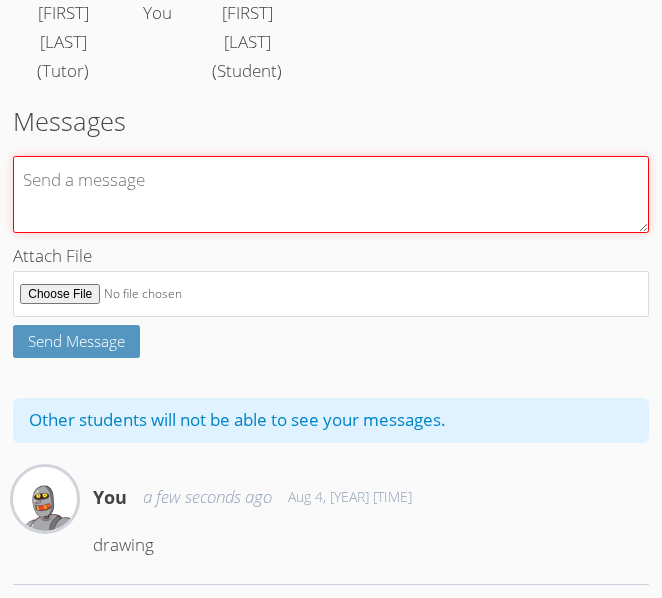 click at bounding box center (331, 194) 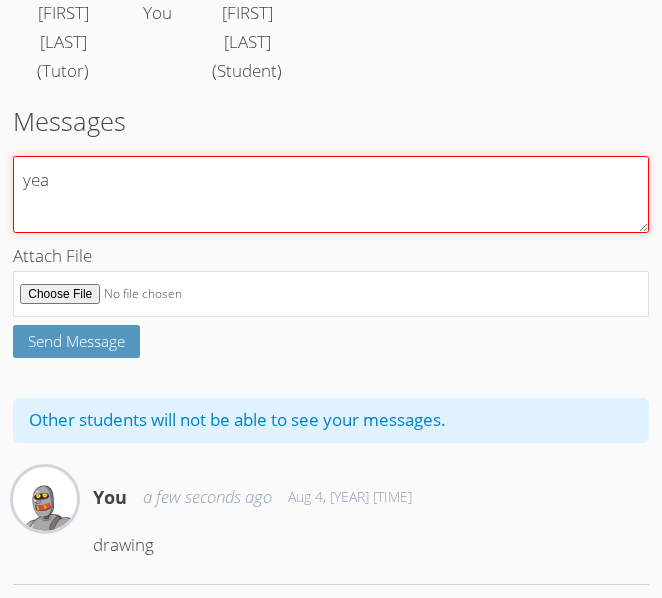 type on "yea" 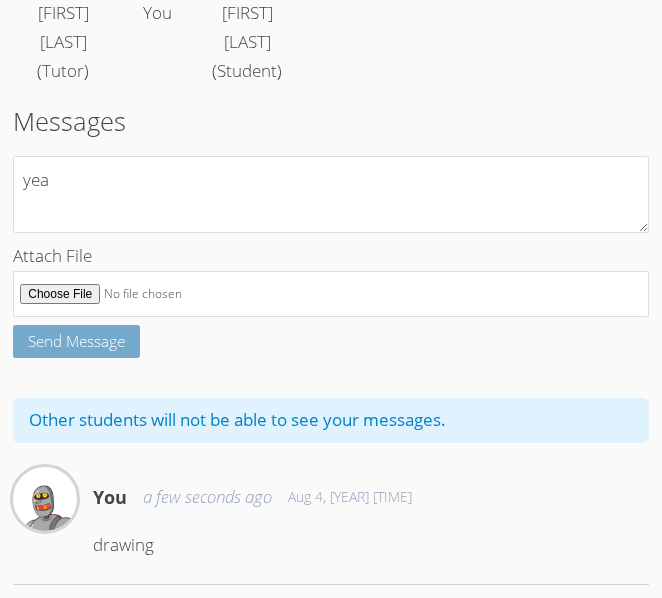 click on "Send Message" at bounding box center (76, 341) 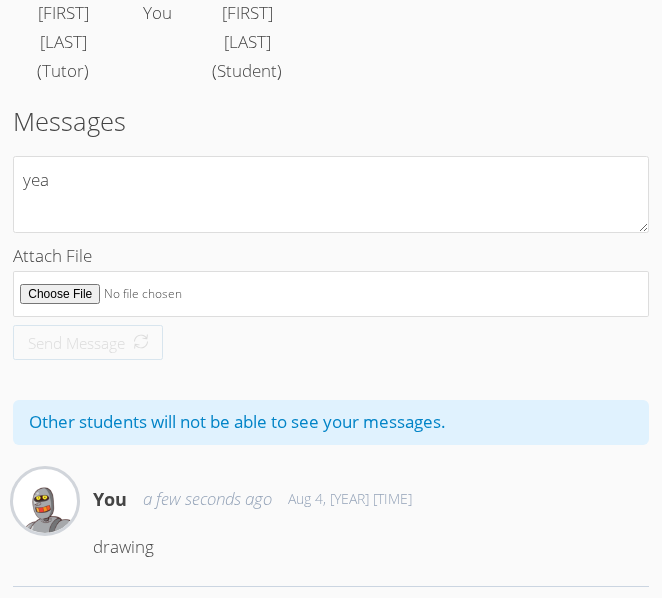 type 